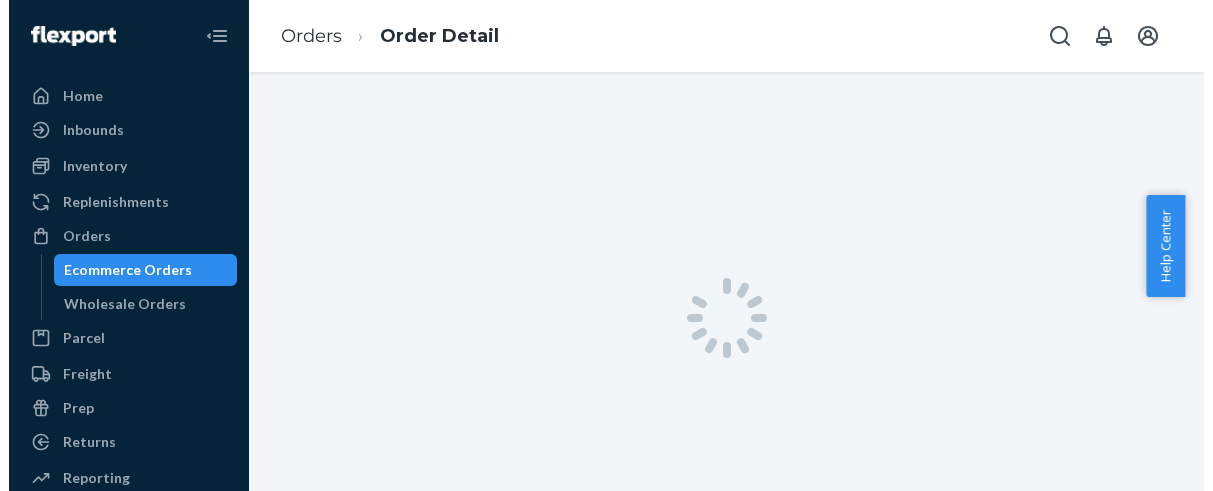 scroll, scrollTop: 0, scrollLeft: 0, axis: both 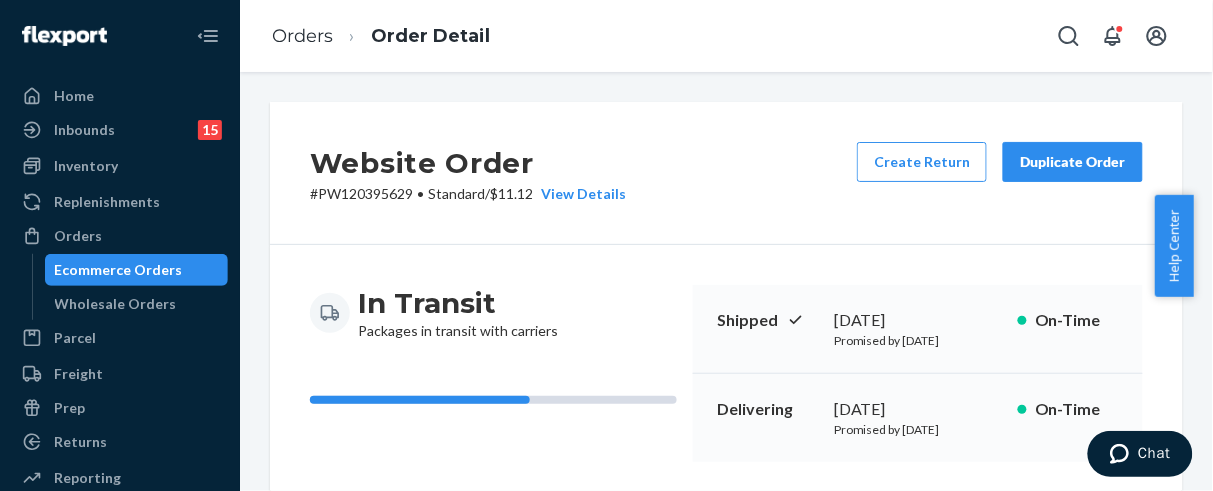 click on "Ecommerce Orders" at bounding box center [119, 270] 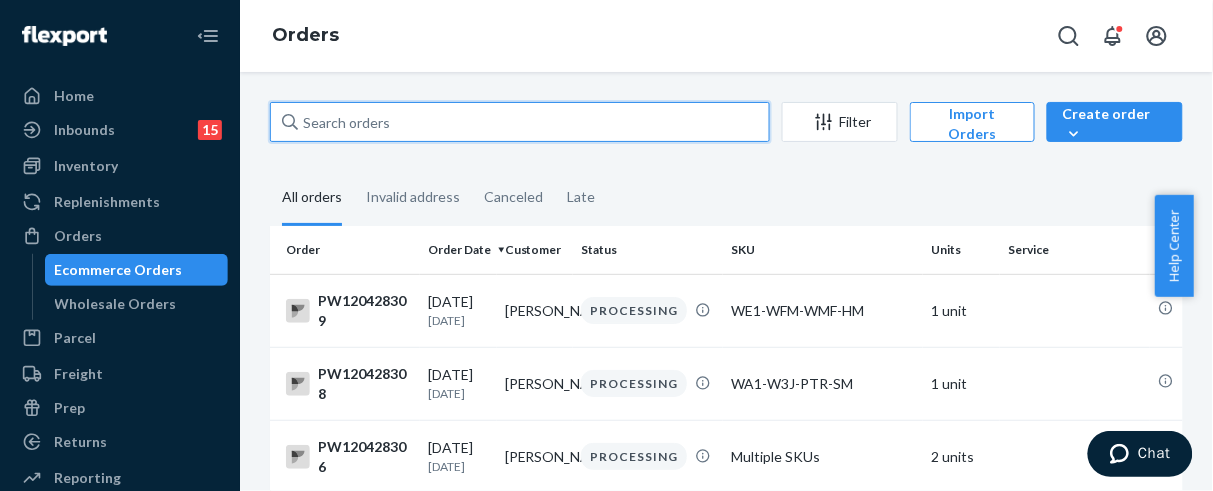 click at bounding box center [520, 122] 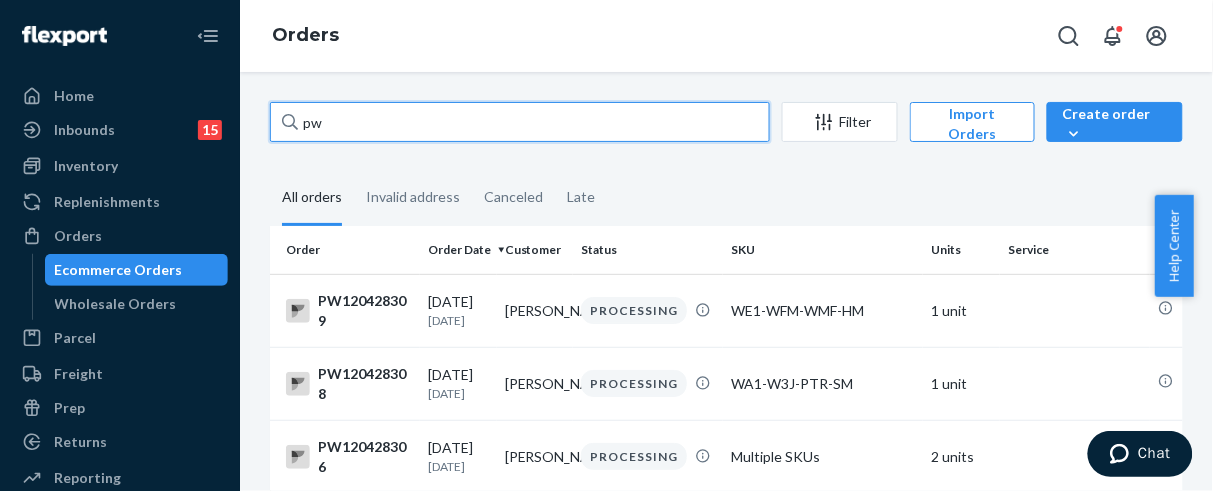 type on "p" 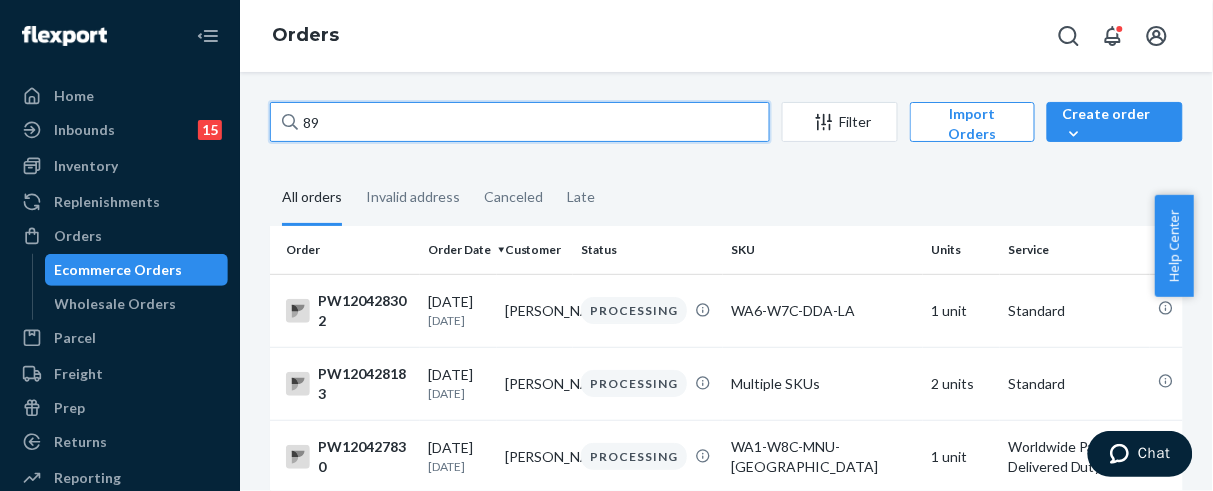 type on "8" 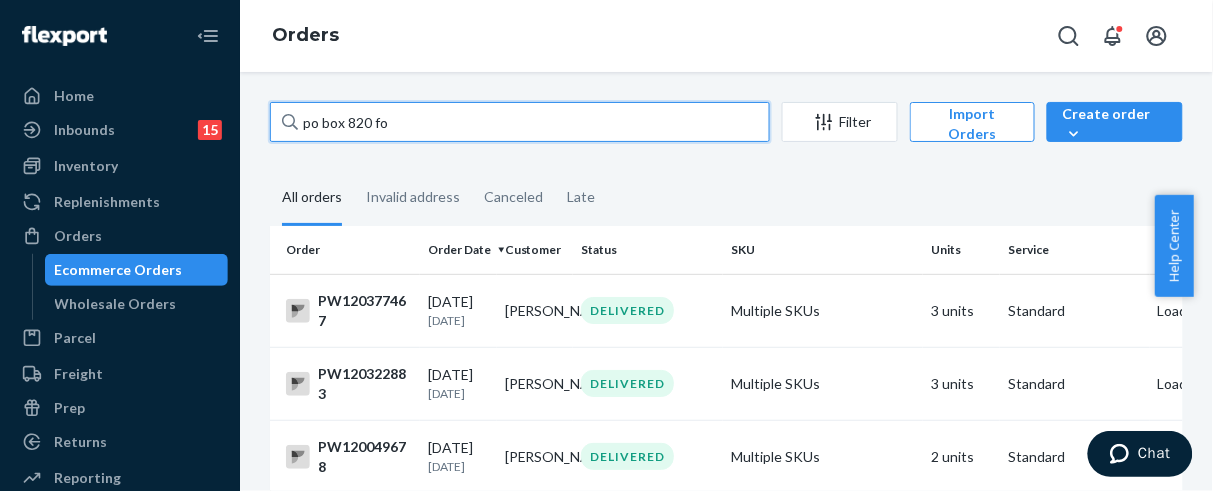 type on "po box 820 for" 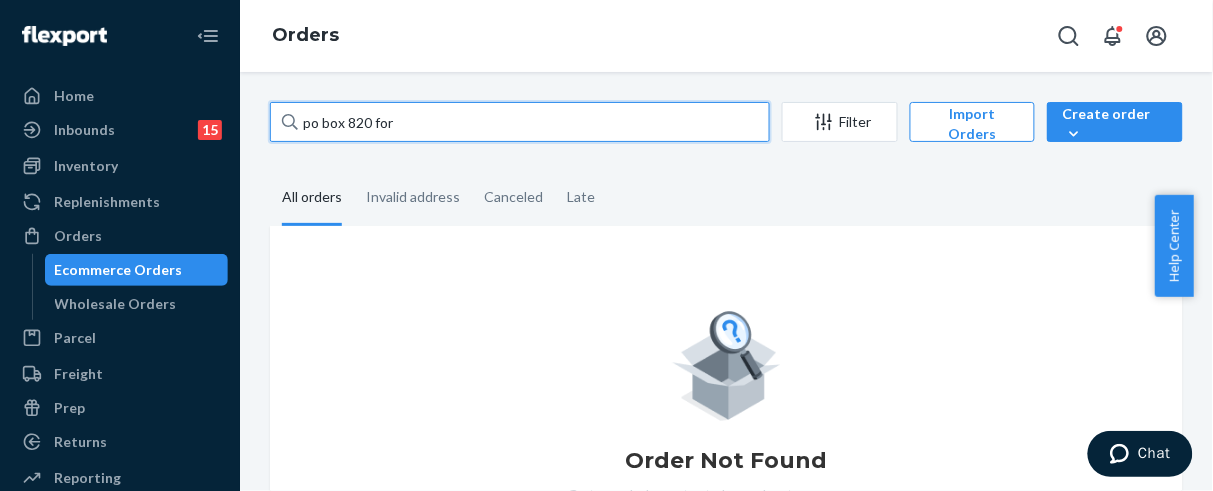 click on "po box 820 for" at bounding box center [520, 122] 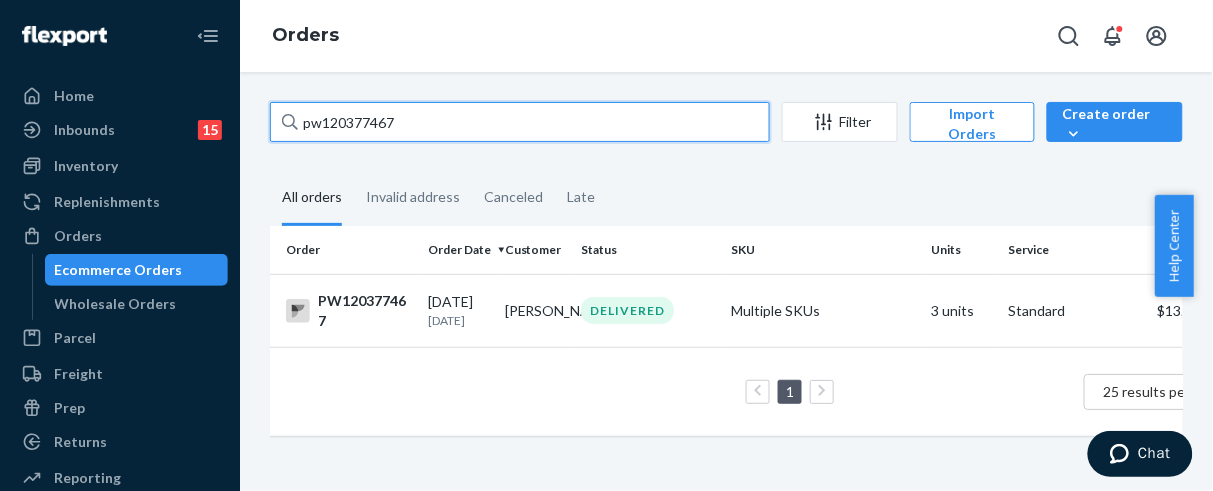drag, startPoint x: 407, startPoint y: 117, endPoint x: 262, endPoint y: 101, distance: 145.88008 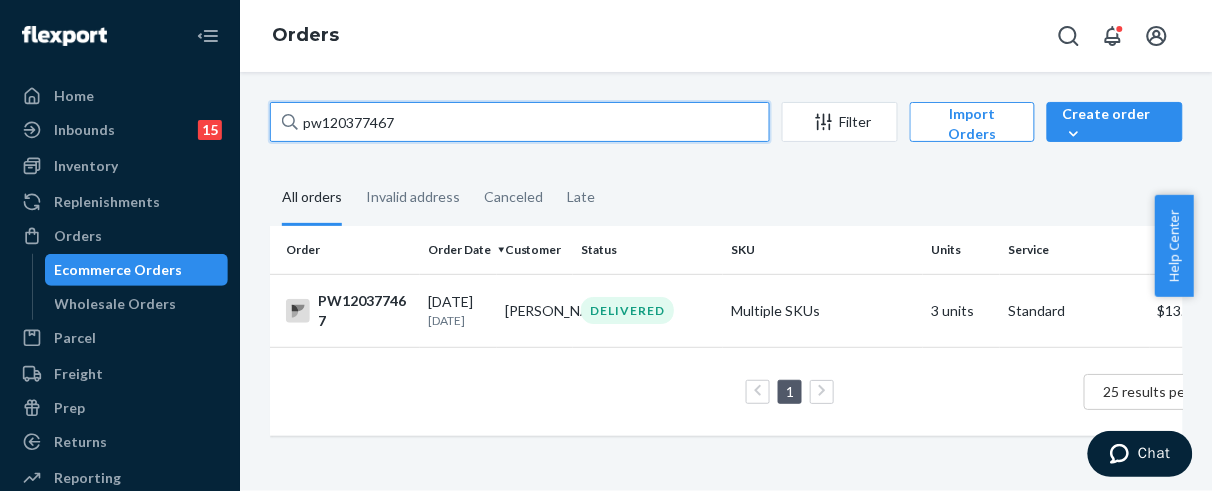 click on "pw120377467 Filter Import Orders Create order Ecommerce order Removal order All orders Invalid address Canceled Late Order Order Date Customer Status SKU Units Service Fee PW120377467 [DATE] [DATE] [PERSON_NAME] DELIVERED Multiple SKUs 3 units Standard $13.53 1 25 results per page" at bounding box center (726, 279) 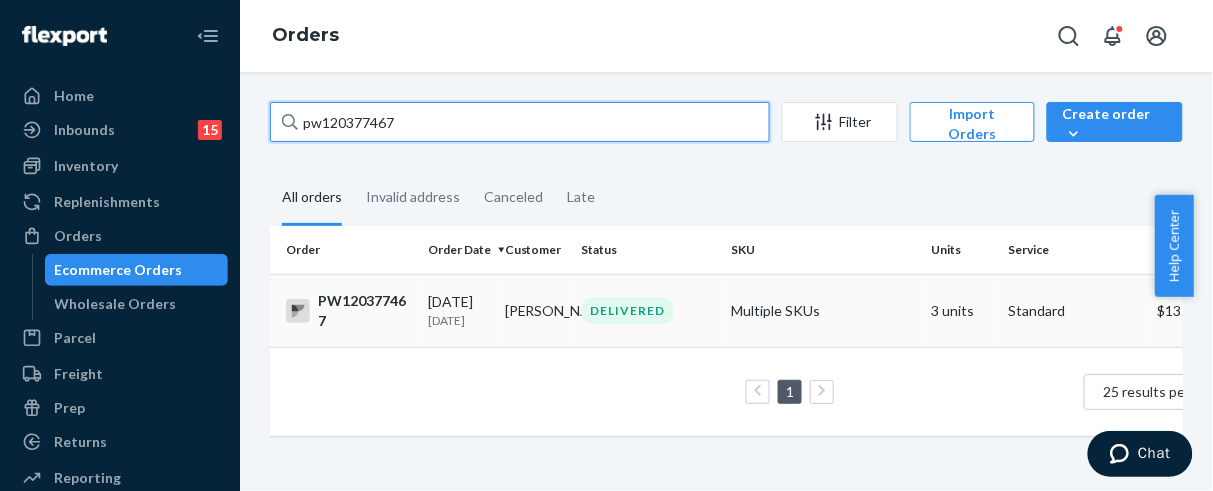 type on "pw120377467" 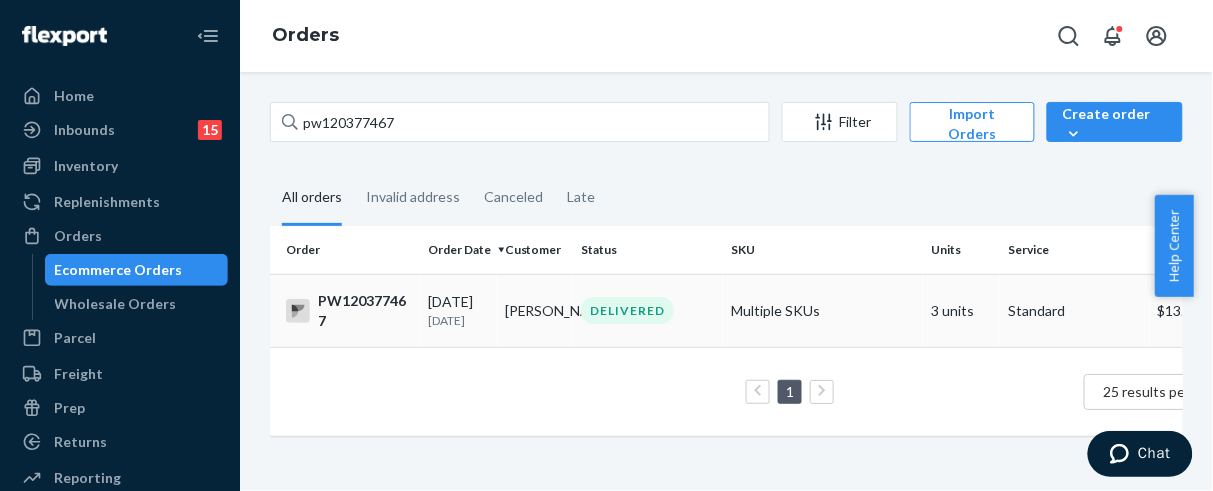 click on "Multiple SKUs" at bounding box center [823, 310] 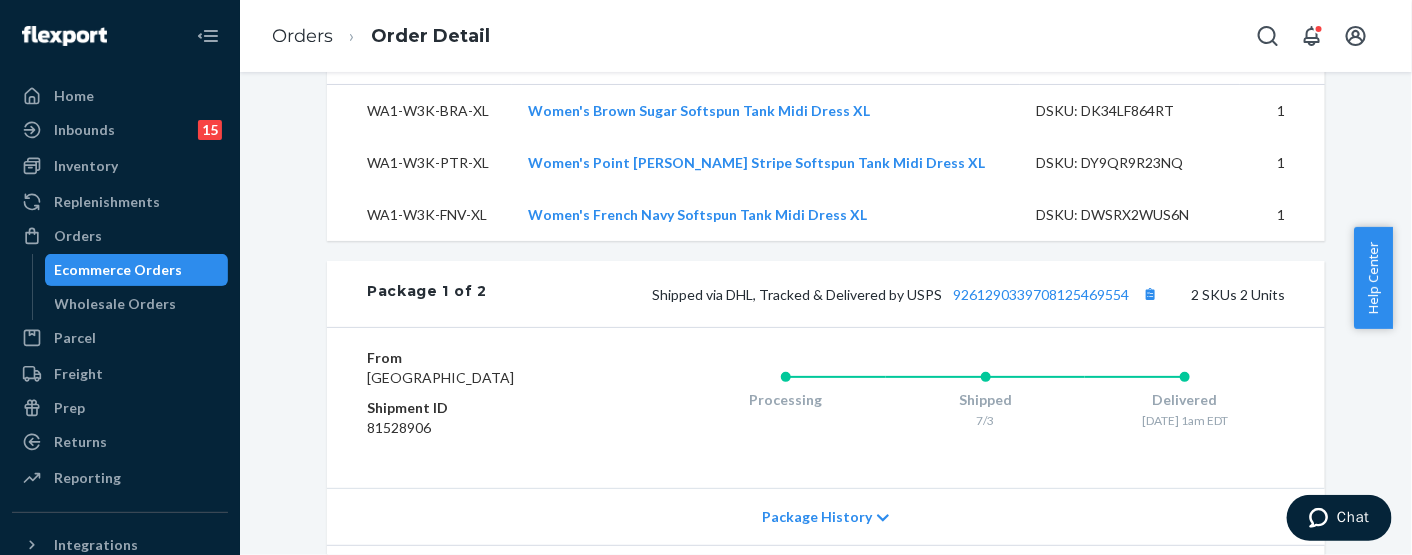 scroll, scrollTop: 1107, scrollLeft: 0, axis: vertical 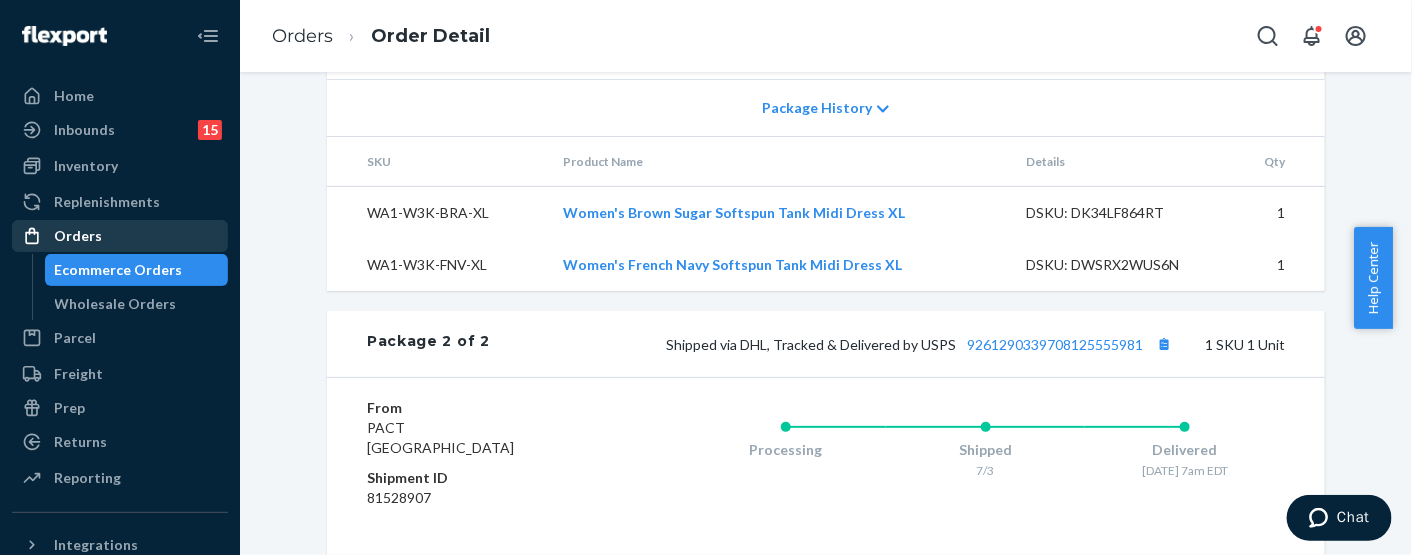 drag, startPoint x: 73, startPoint y: 268, endPoint x: 181, endPoint y: 238, distance: 112.08925 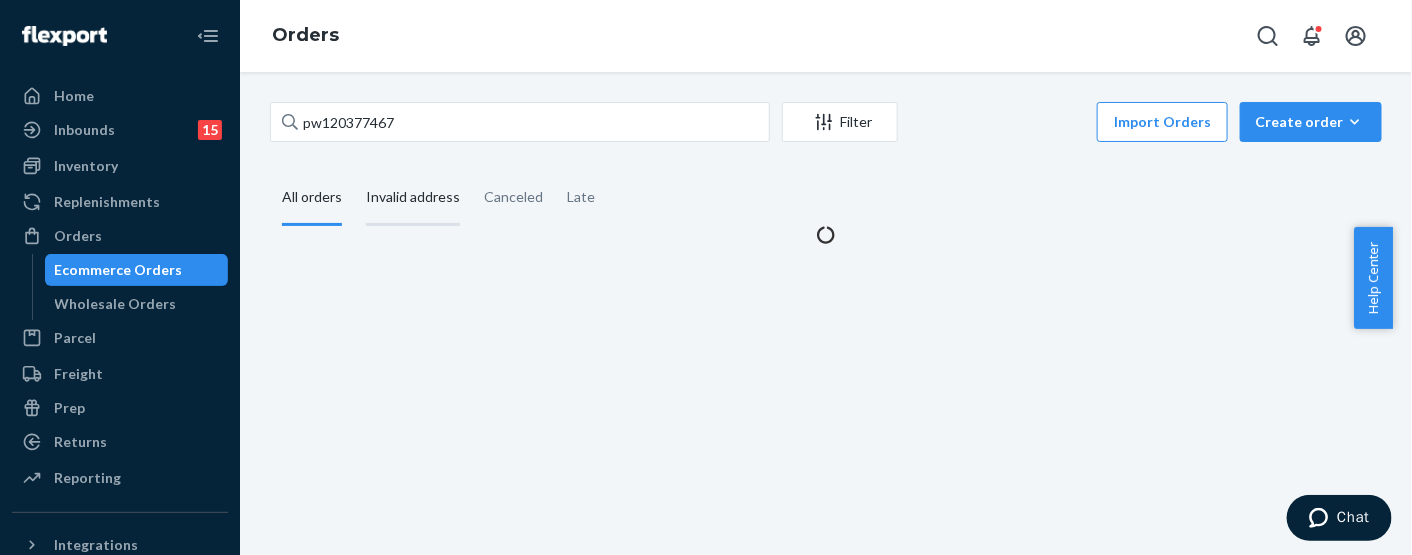 scroll, scrollTop: 0, scrollLeft: 0, axis: both 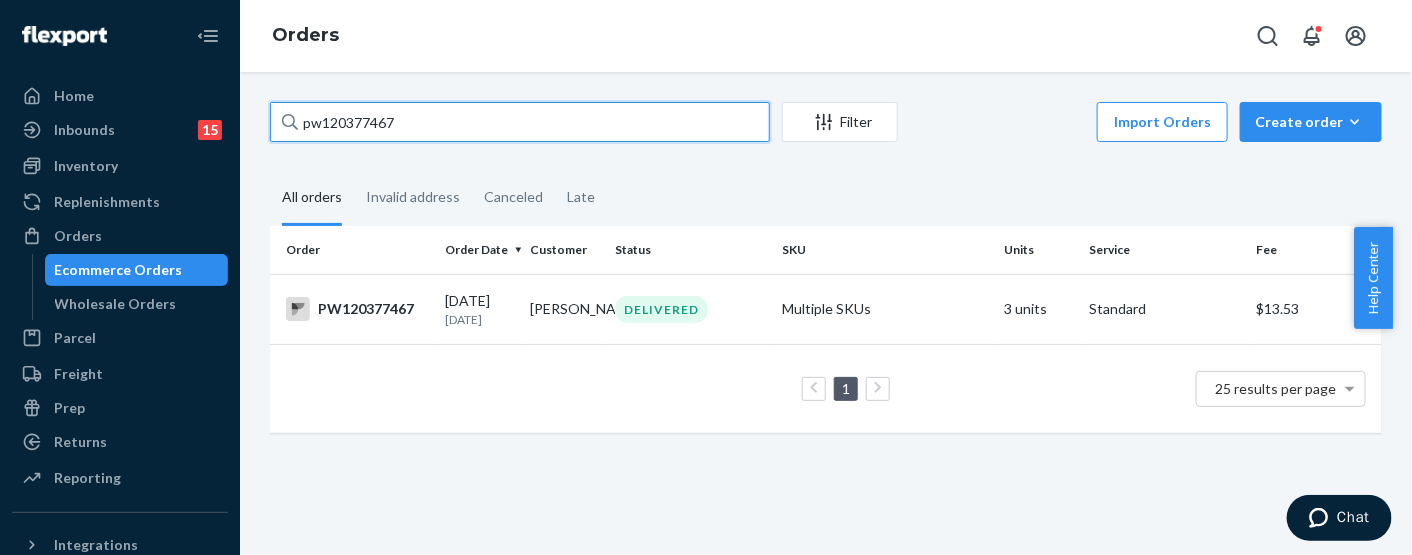 drag, startPoint x: 463, startPoint y: 123, endPoint x: 272, endPoint y: 123, distance: 191 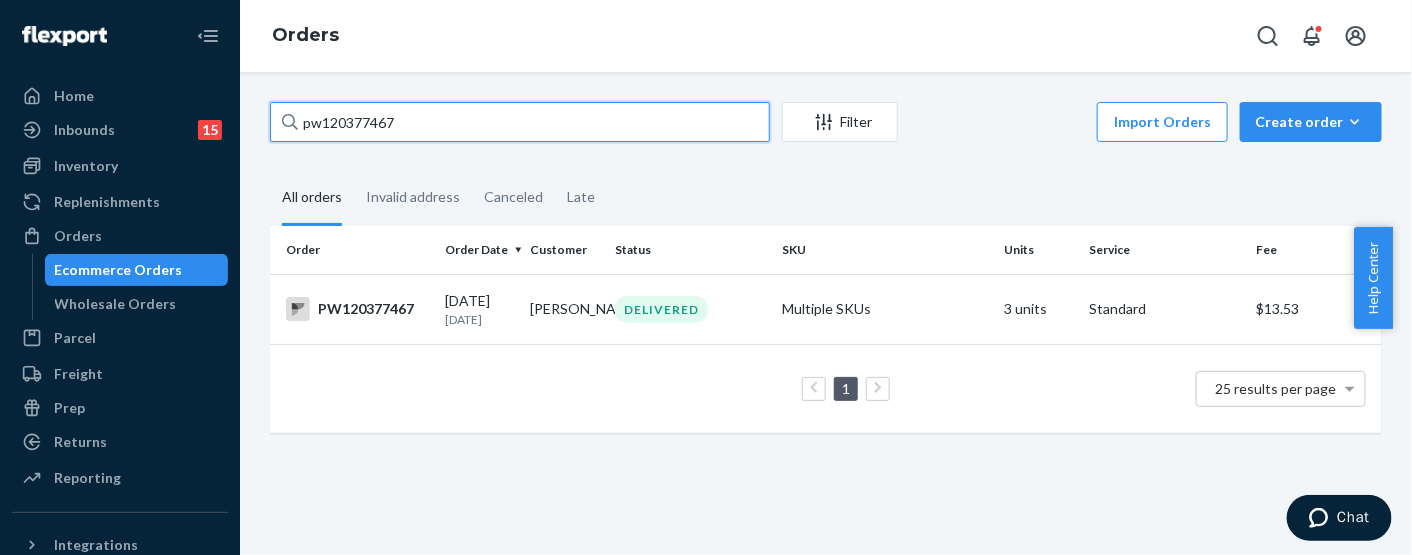 click on "pw120377467 Filter Import Orders Create order Ecommerce order Removal order All orders Invalid address Canceled Late Order Order Date Customer Status SKU Units Service Fee PW120377467 [DATE] [DATE] [PERSON_NAME] DELIVERED Multiple SKUs 3 units Standard $13.53 1 25 results per page" at bounding box center (826, 313) 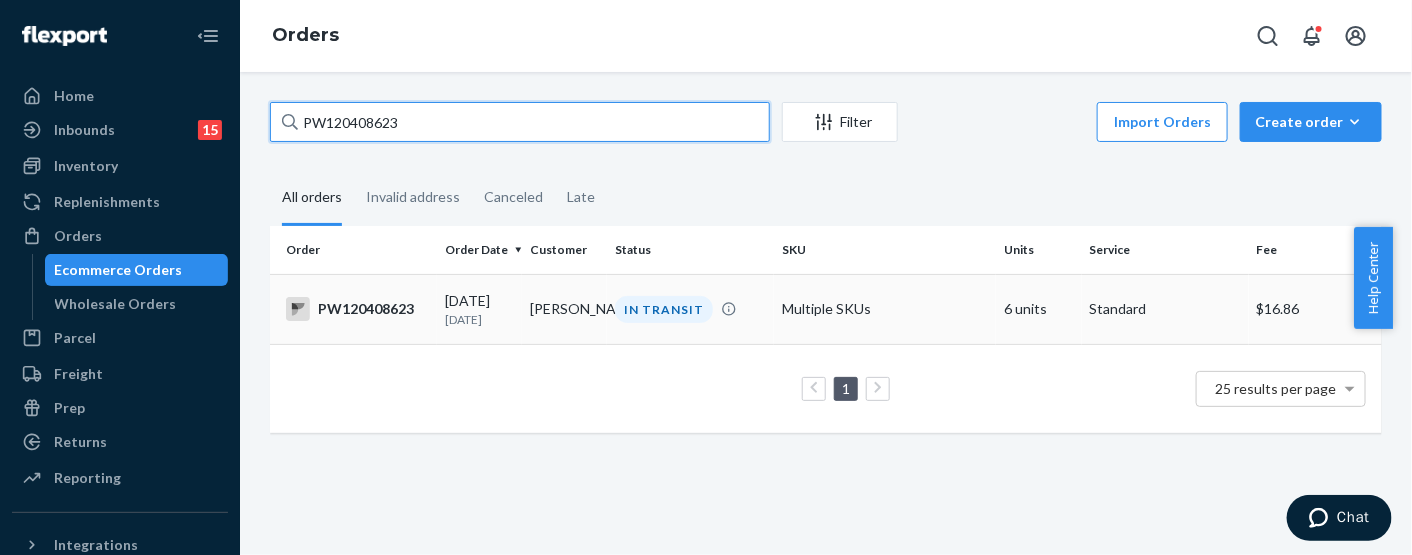 type on "PW120408623" 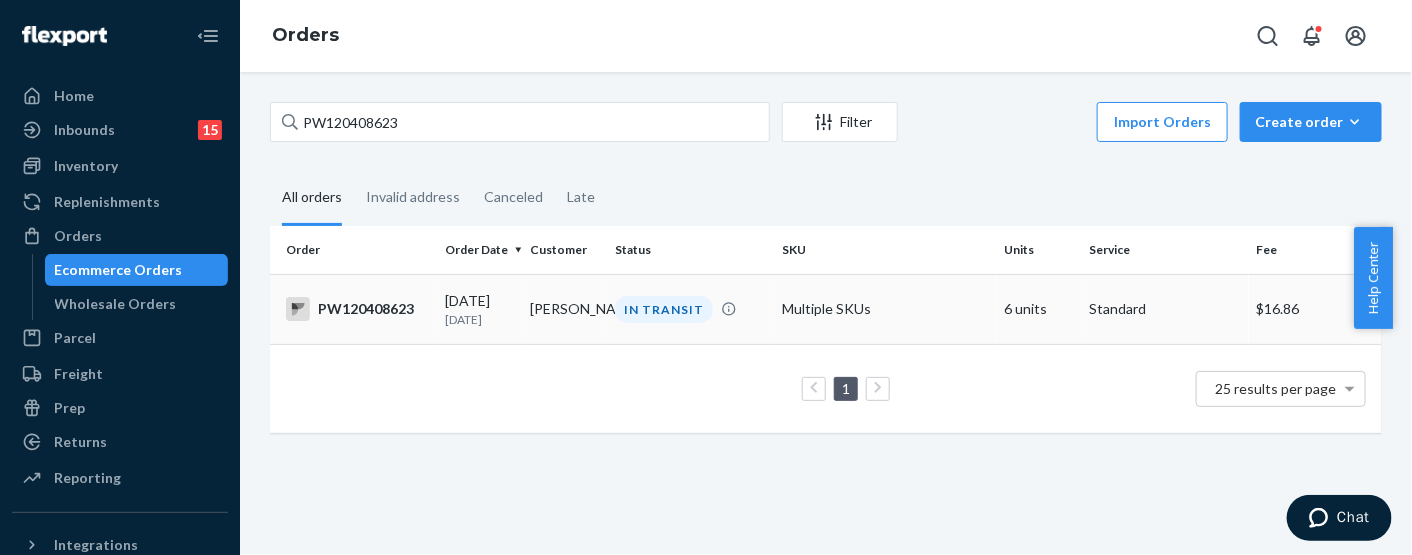 click on "IN TRANSIT" at bounding box center [690, 309] 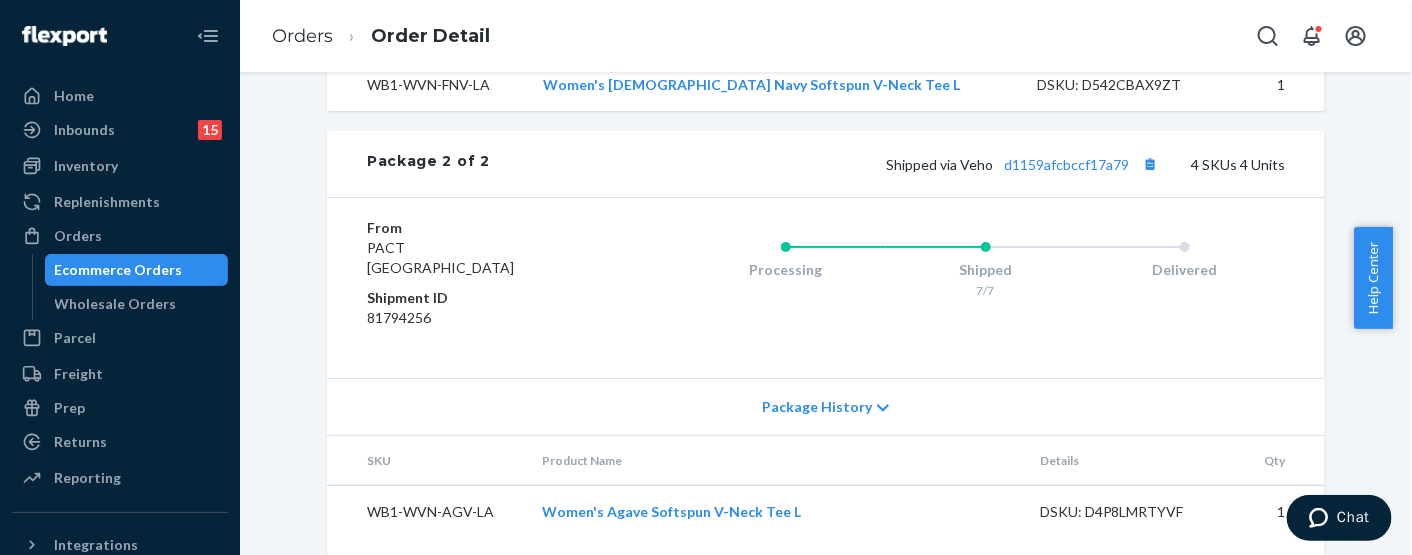 scroll, scrollTop: 1500, scrollLeft: 0, axis: vertical 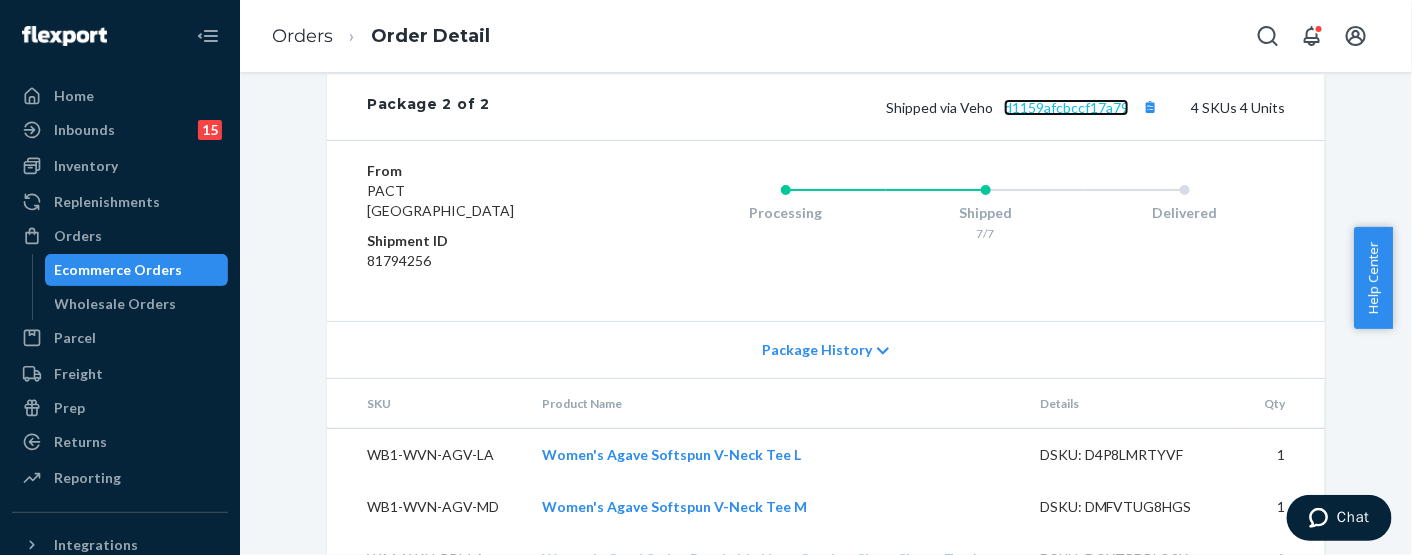 click on "d1159afcbccf17a79" at bounding box center (1066, 107) 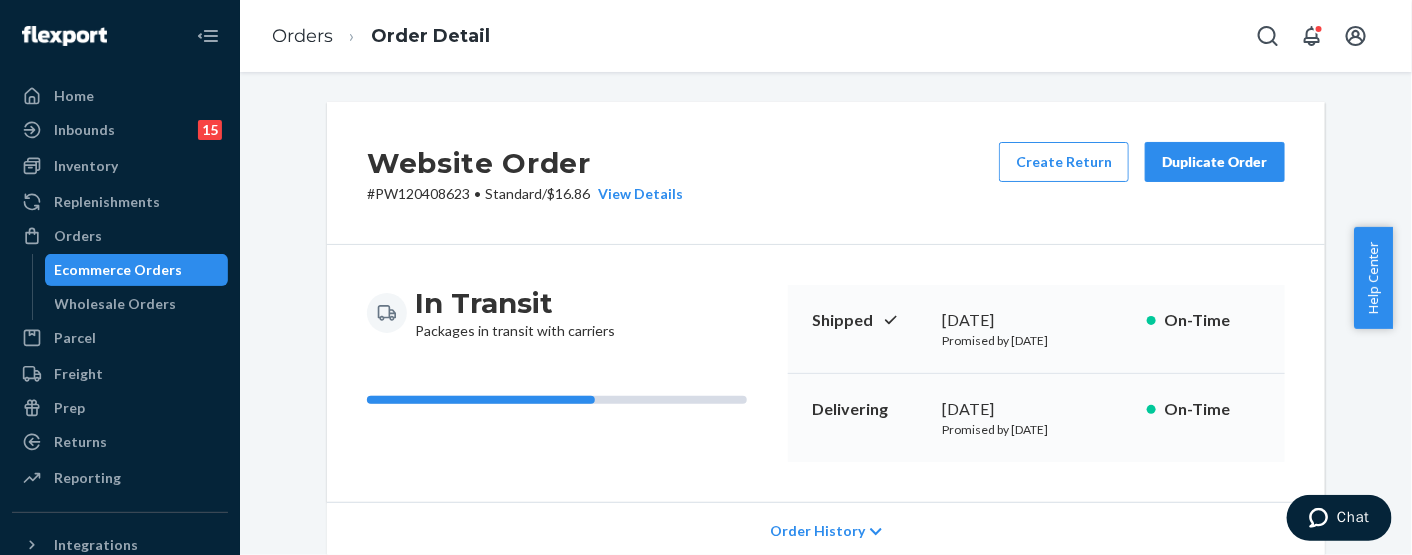 scroll, scrollTop: 125, scrollLeft: 0, axis: vertical 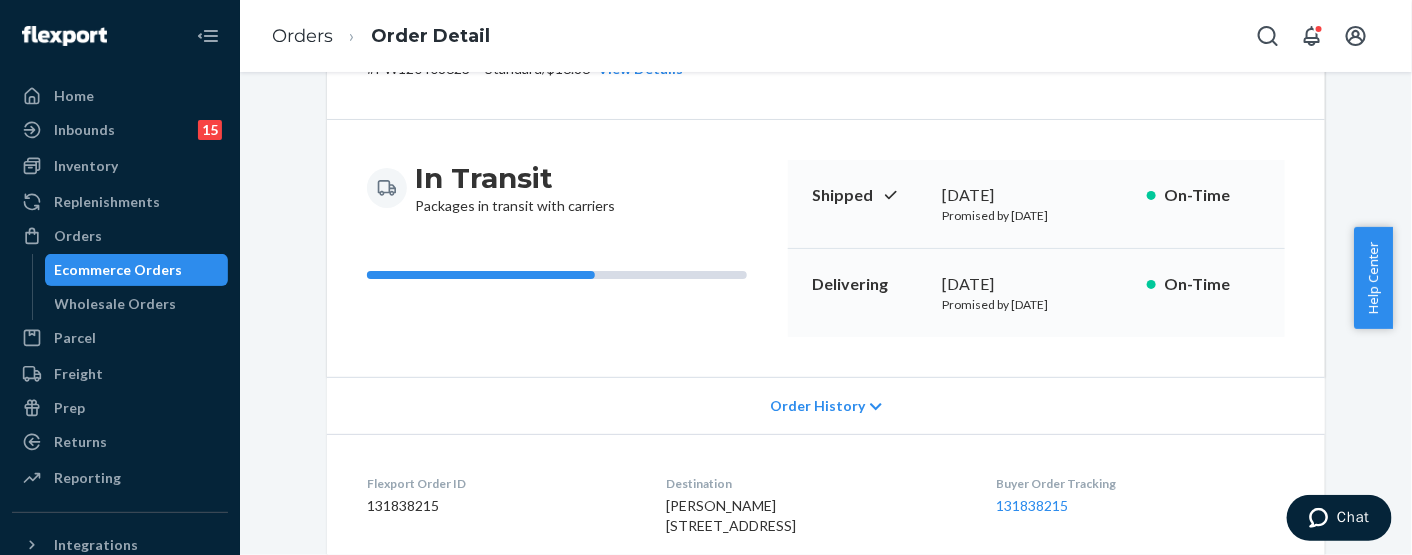 click on "Ecommerce Orders" at bounding box center [137, 270] 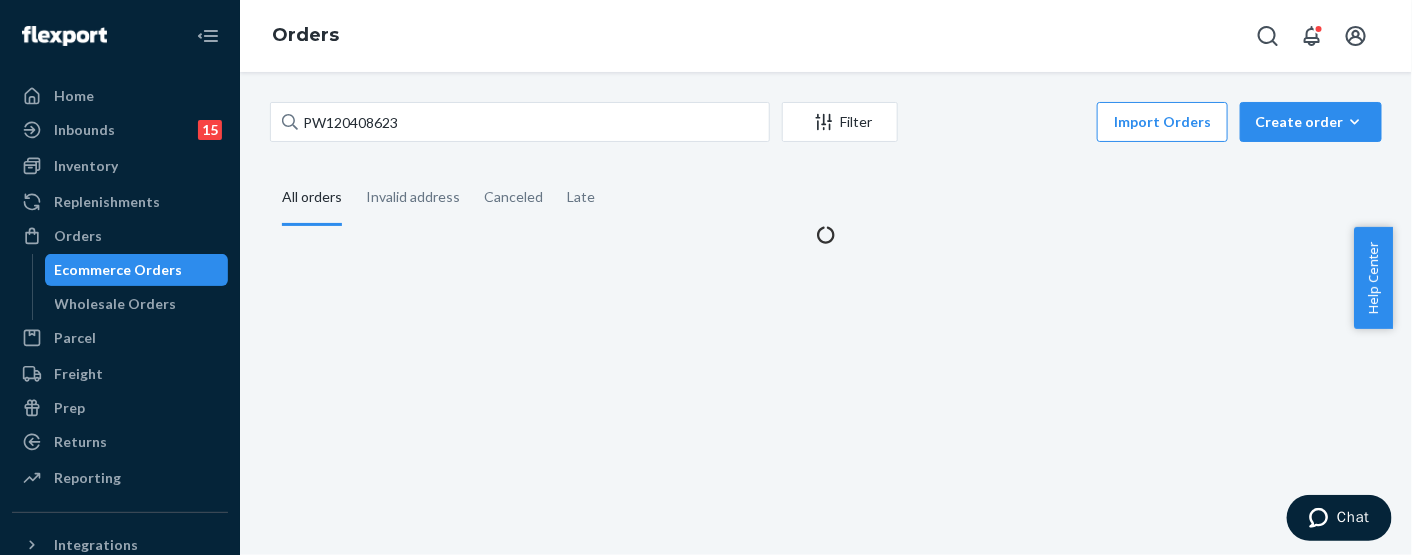 scroll, scrollTop: 0, scrollLeft: 0, axis: both 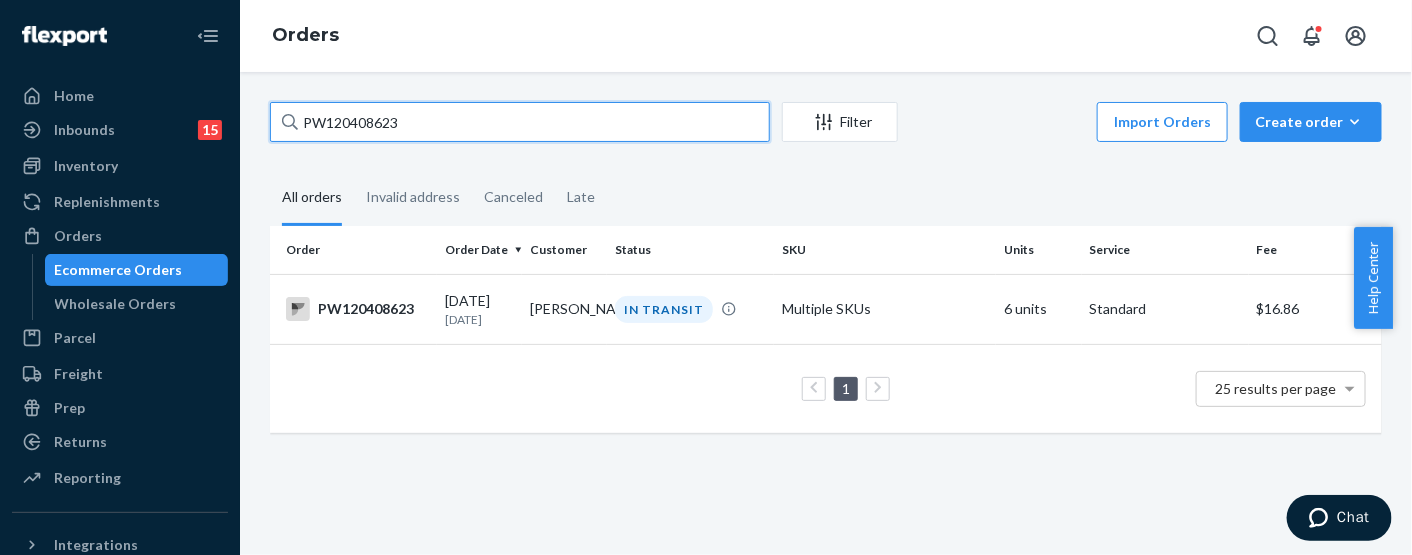 drag, startPoint x: 442, startPoint y: 120, endPoint x: 325, endPoint y: 121, distance: 117.00427 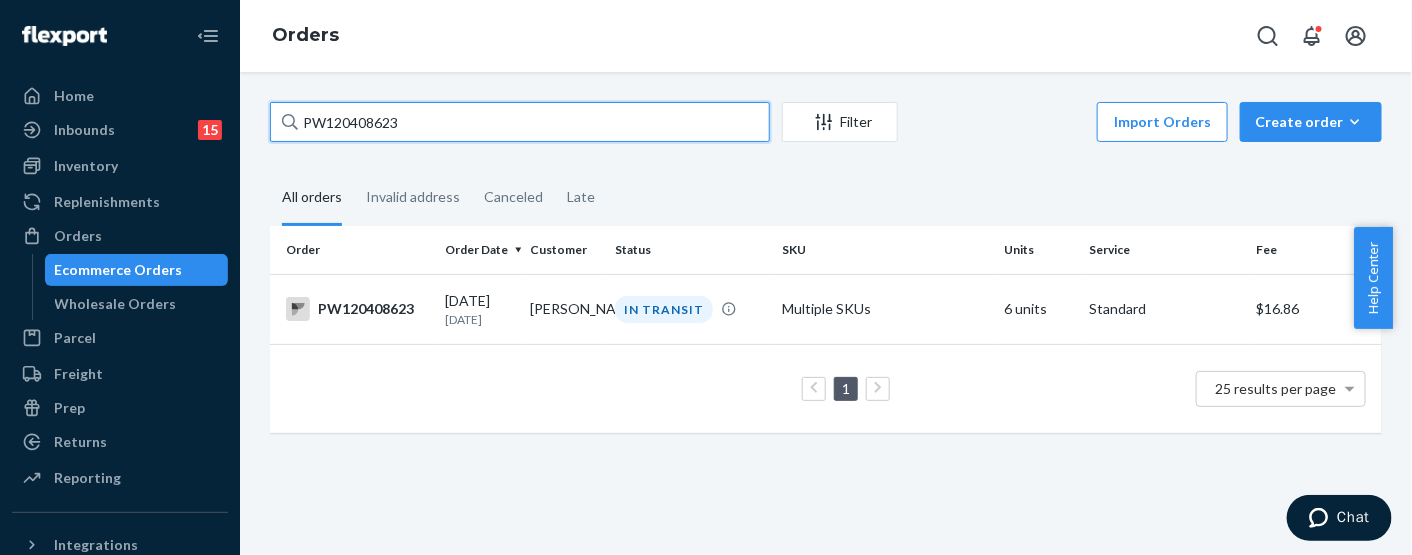 click on "PW120408623" at bounding box center [520, 122] 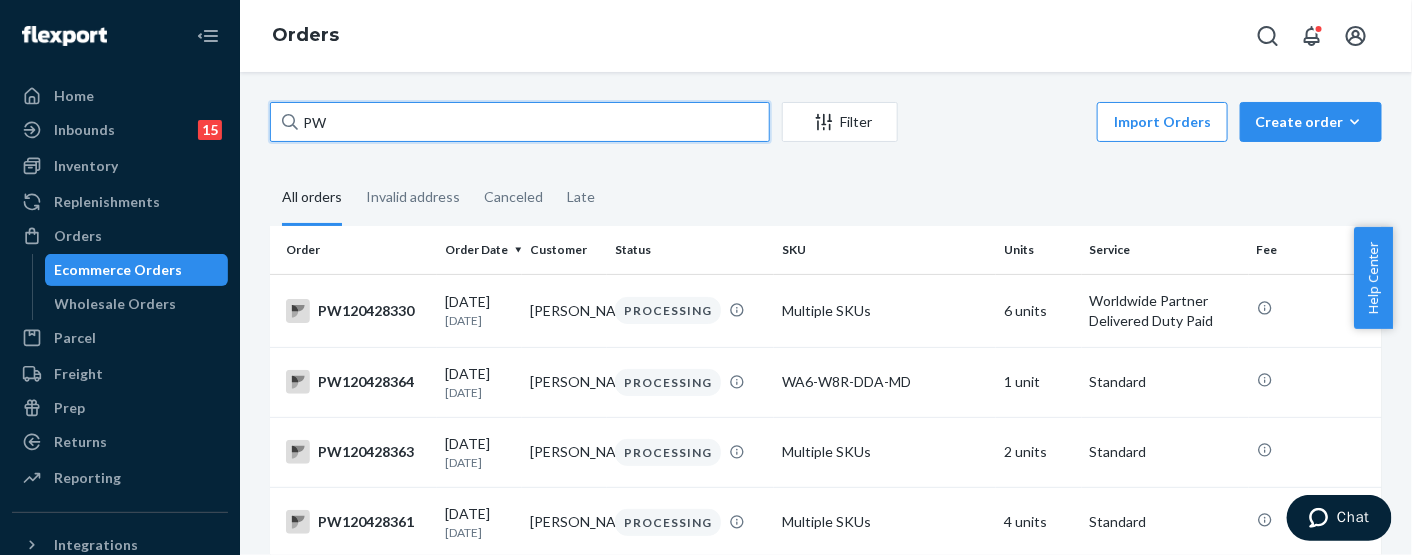 click on "PW" at bounding box center [520, 122] 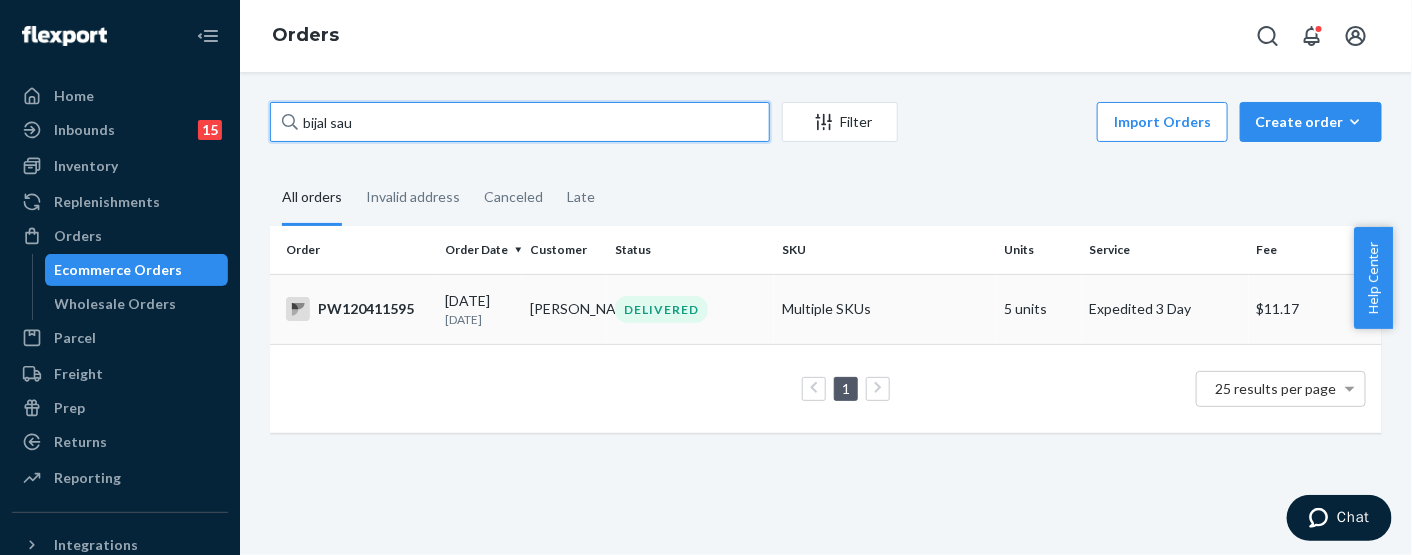 type on "bijal sau" 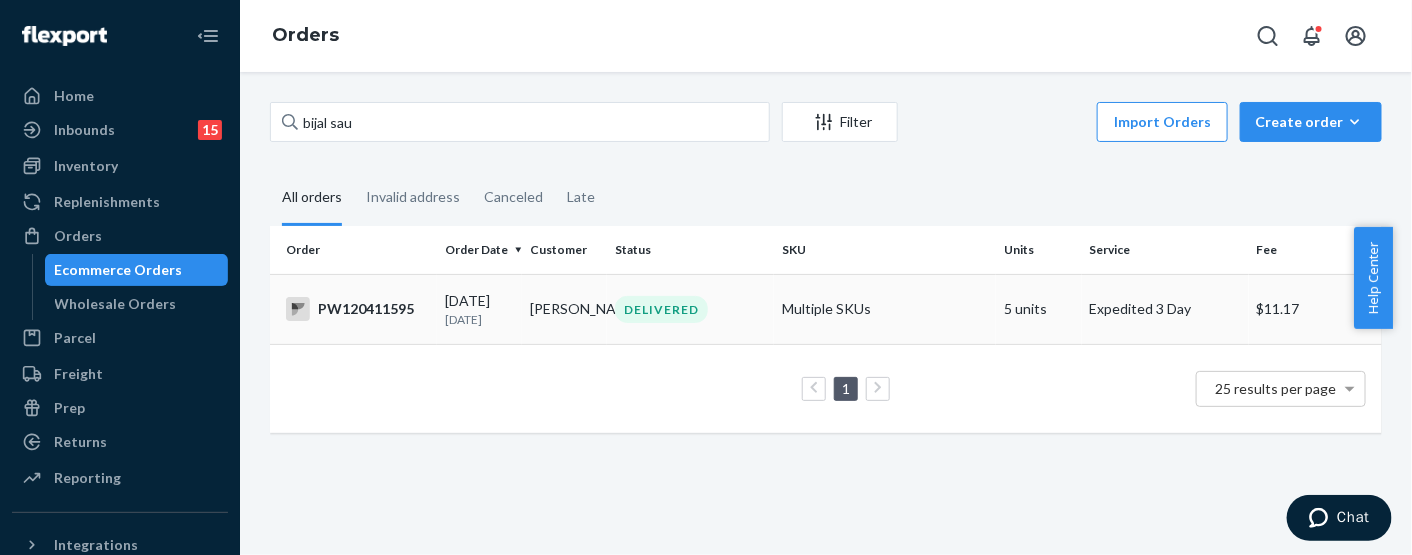 click on "Multiple SKUs" at bounding box center [885, 309] 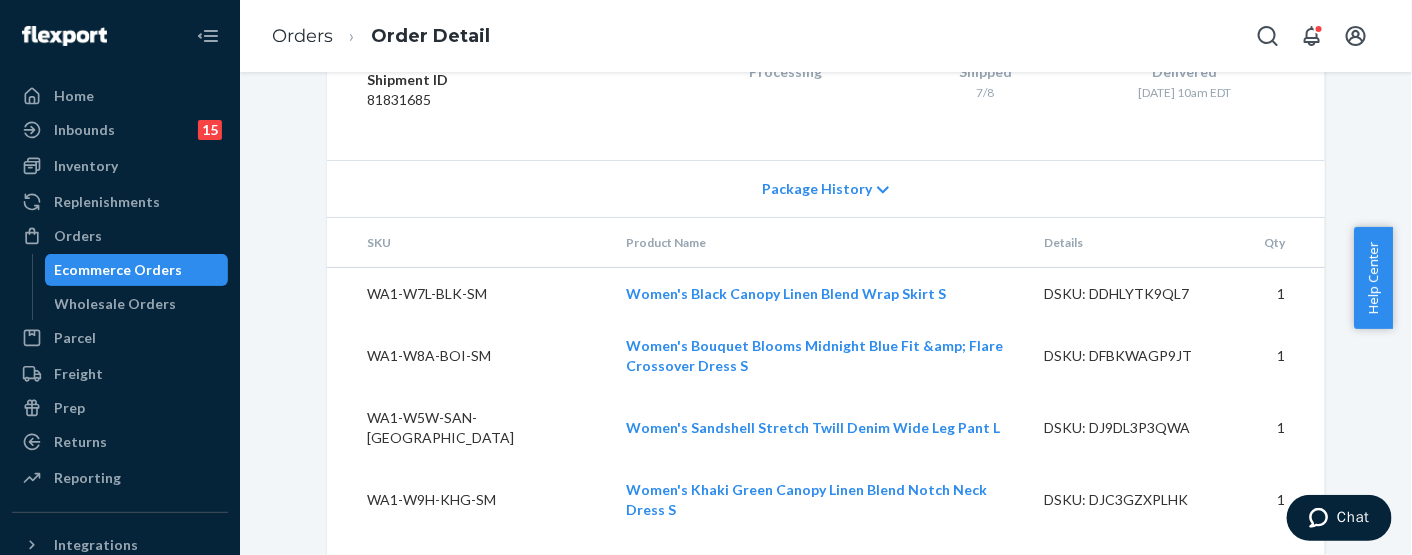 scroll, scrollTop: 815, scrollLeft: 0, axis: vertical 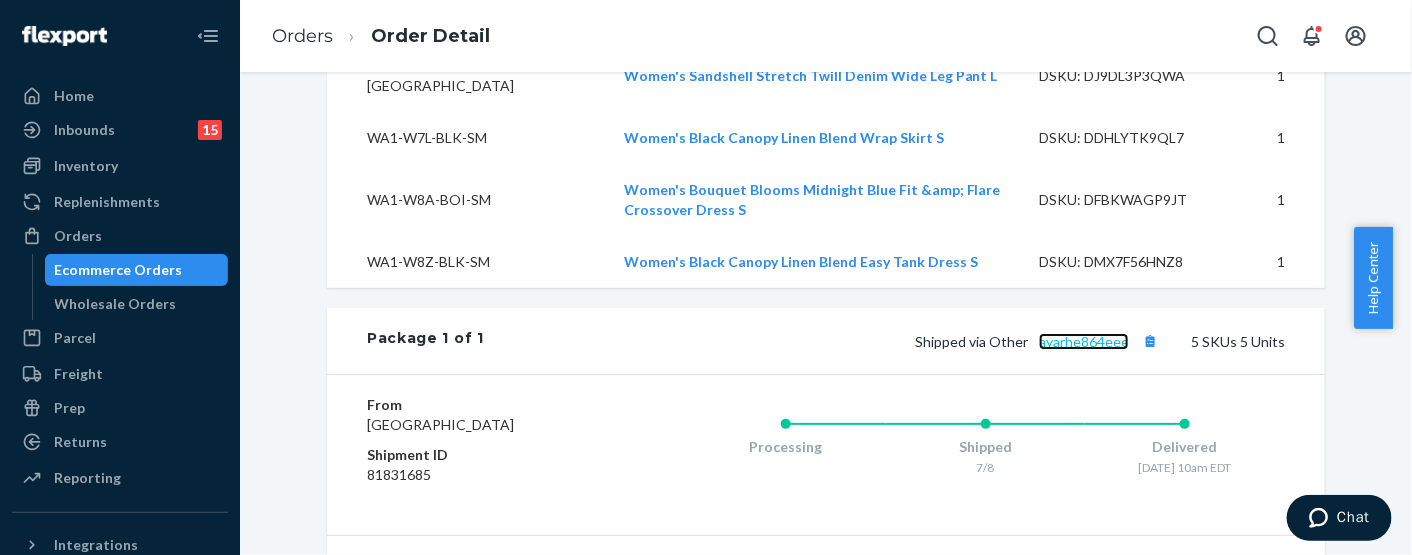 click on "ayarhe864eee" at bounding box center [1084, 341] 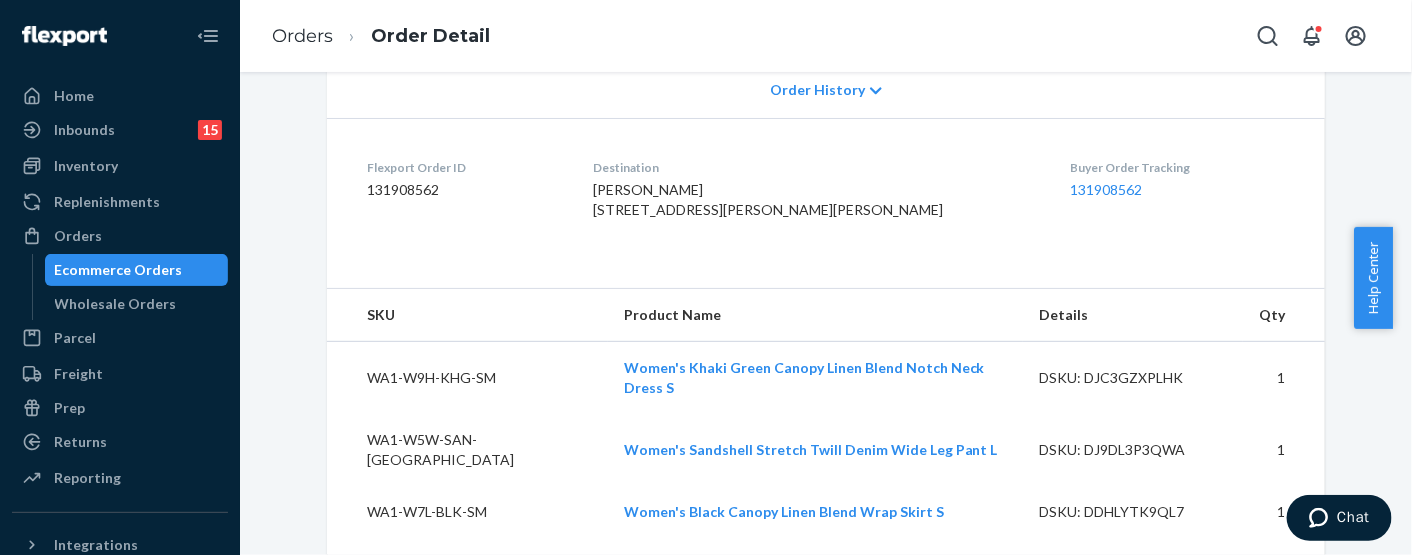 scroll, scrollTop: 440, scrollLeft: 0, axis: vertical 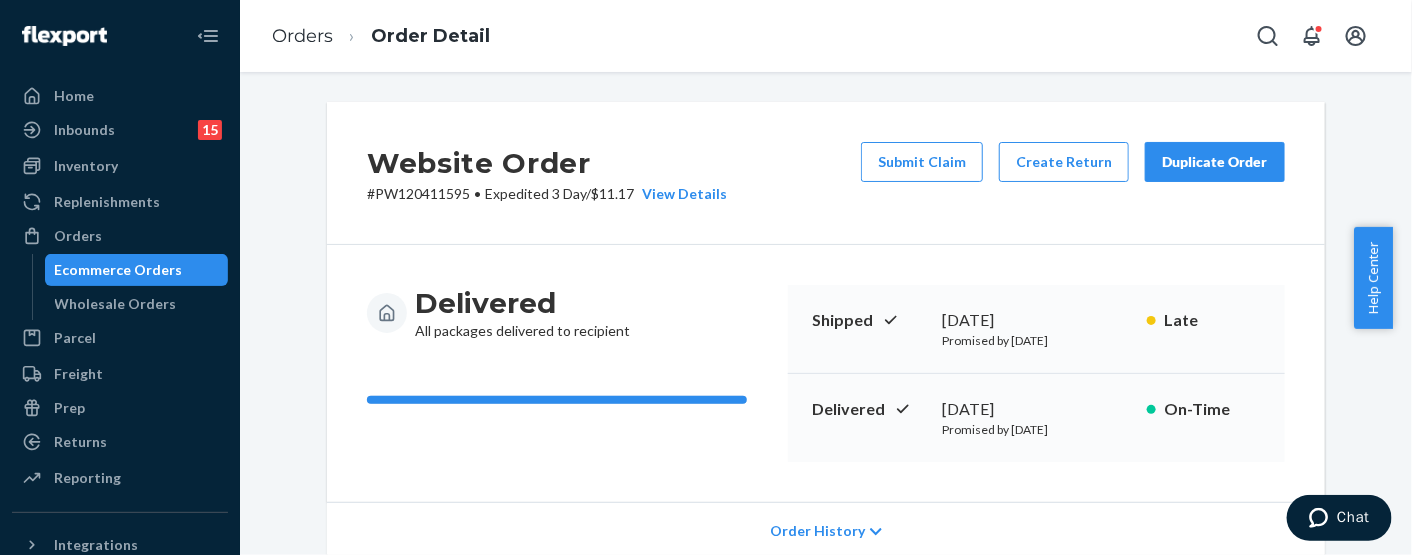 click on "# PW120411595 • Expedited 3 Day  /  $11.17 View Details" at bounding box center (547, 194) 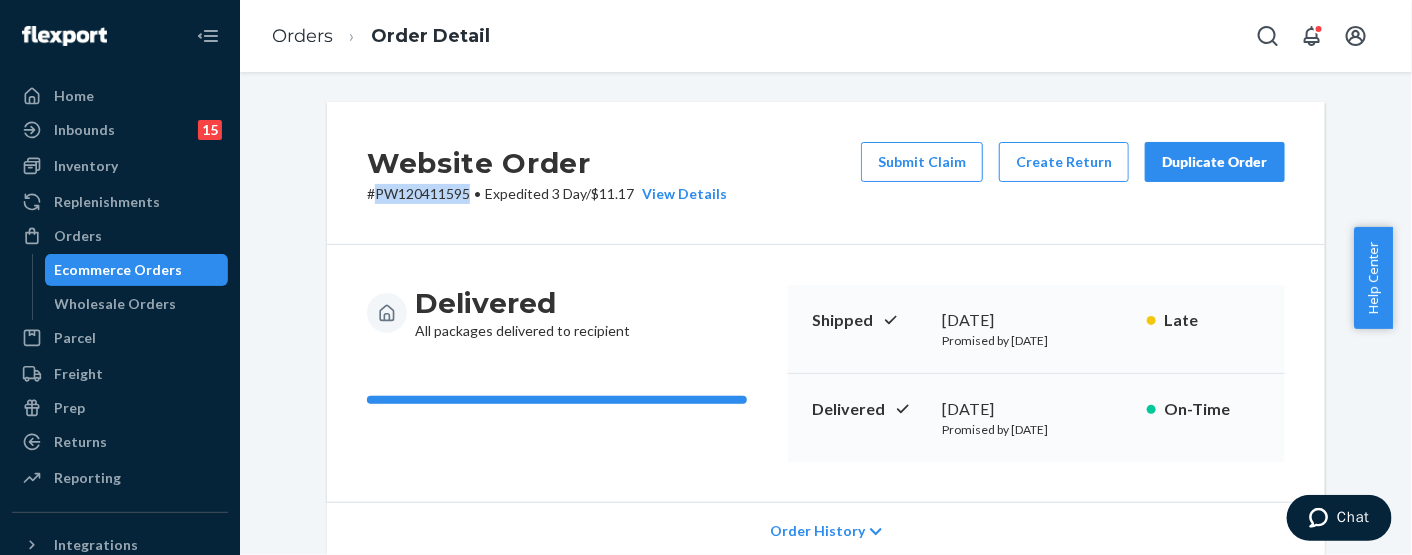 click on "# PW120411595 • Expedited 3 Day  /  $11.17 View Details" at bounding box center (547, 194) 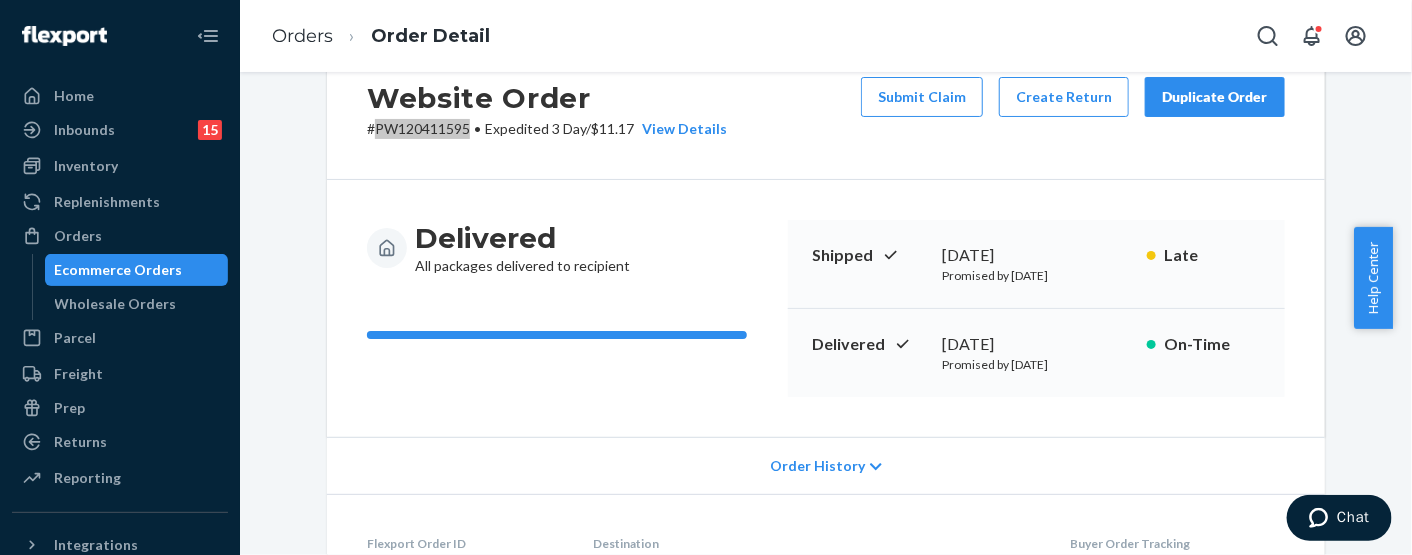 scroll, scrollTop: 0, scrollLeft: 0, axis: both 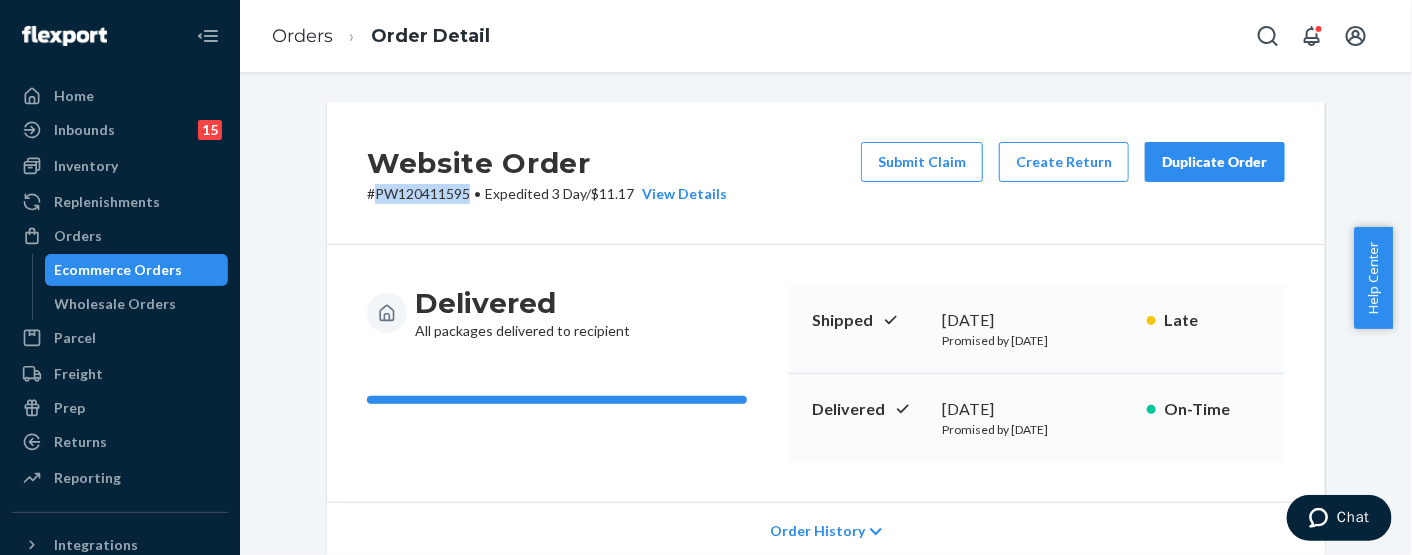 click on "# PW120411595 • Expedited 3 Day  /  $11.17 View Details" at bounding box center [547, 194] 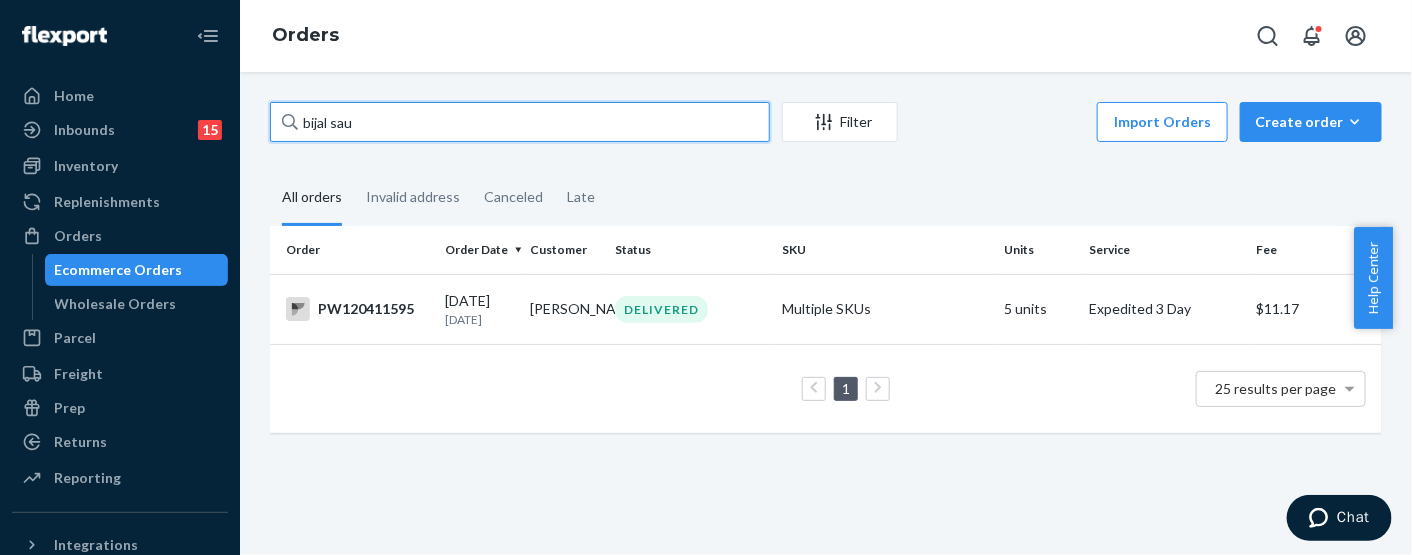 drag, startPoint x: 497, startPoint y: 132, endPoint x: 211, endPoint y: 112, distance: 286.69846 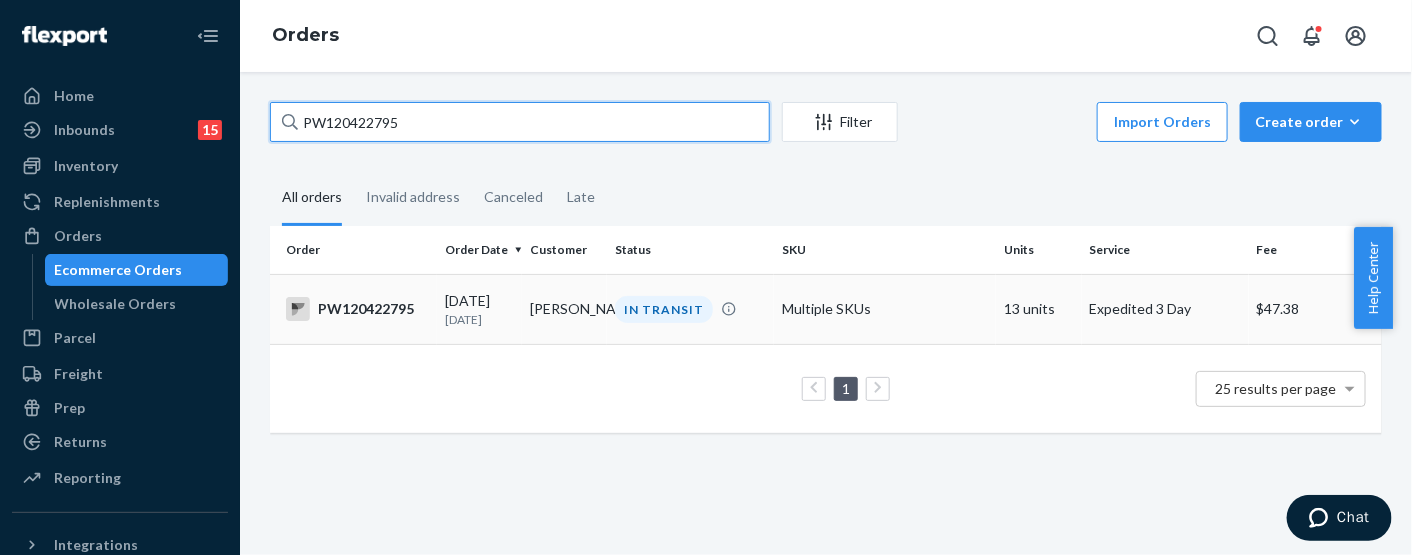 type on "PW120422795" 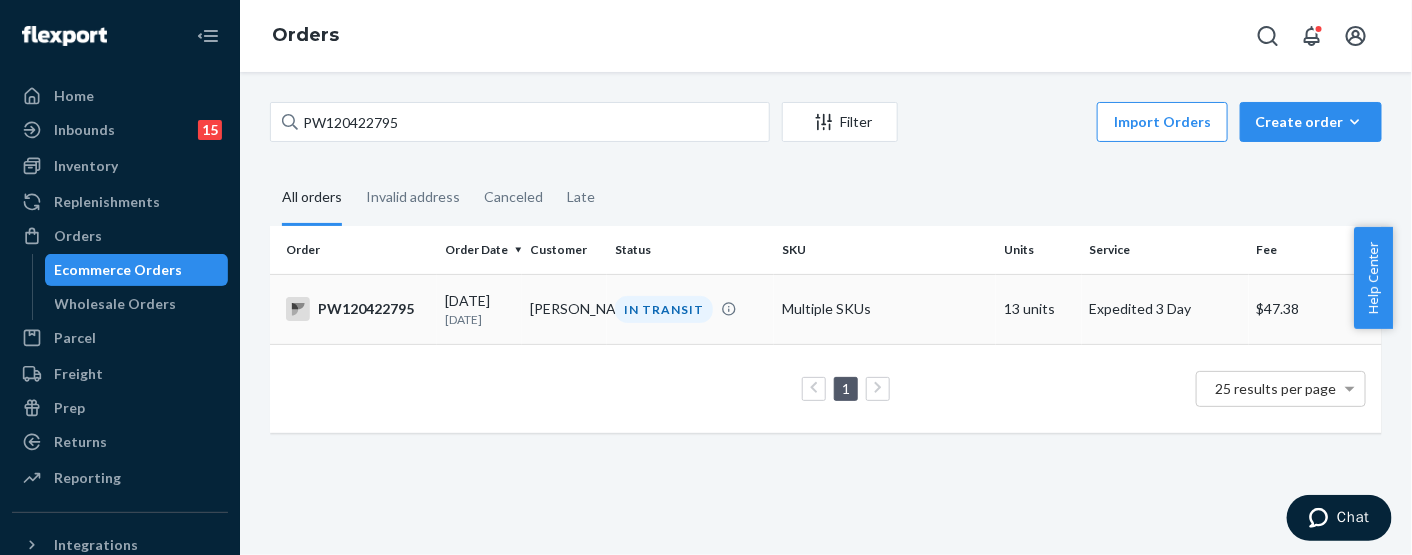click on "[PERSON_NAME]" at bounding box center [564, 309] 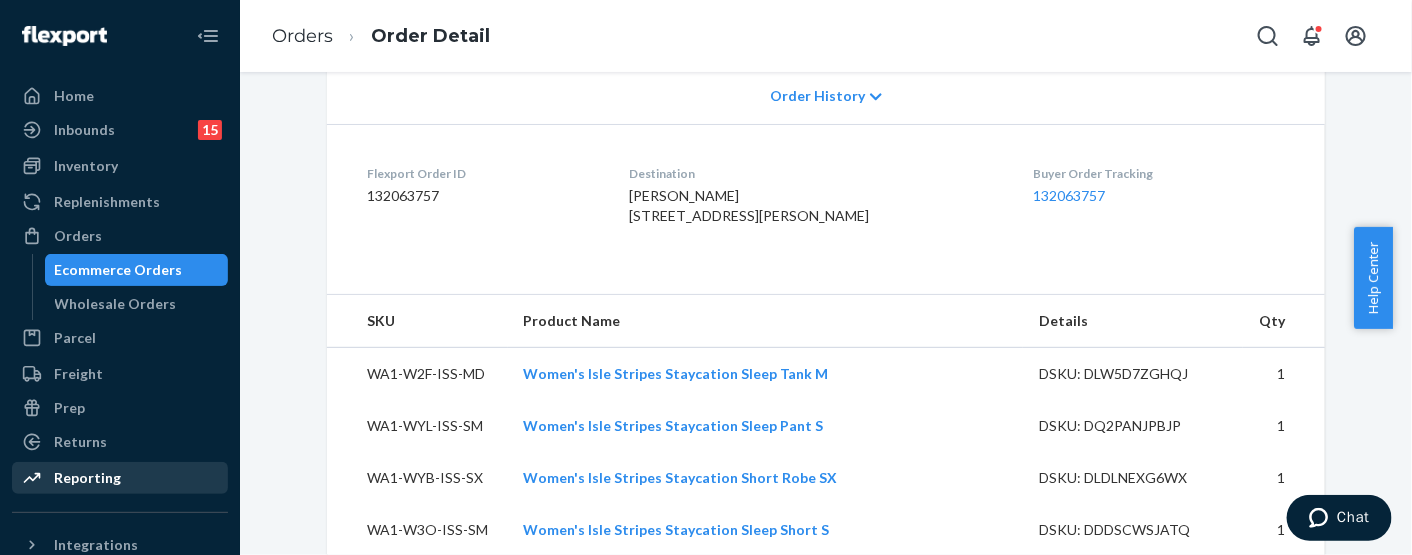 scroll, scrollTop: 147, scrollLeft: 0, axis: vertical 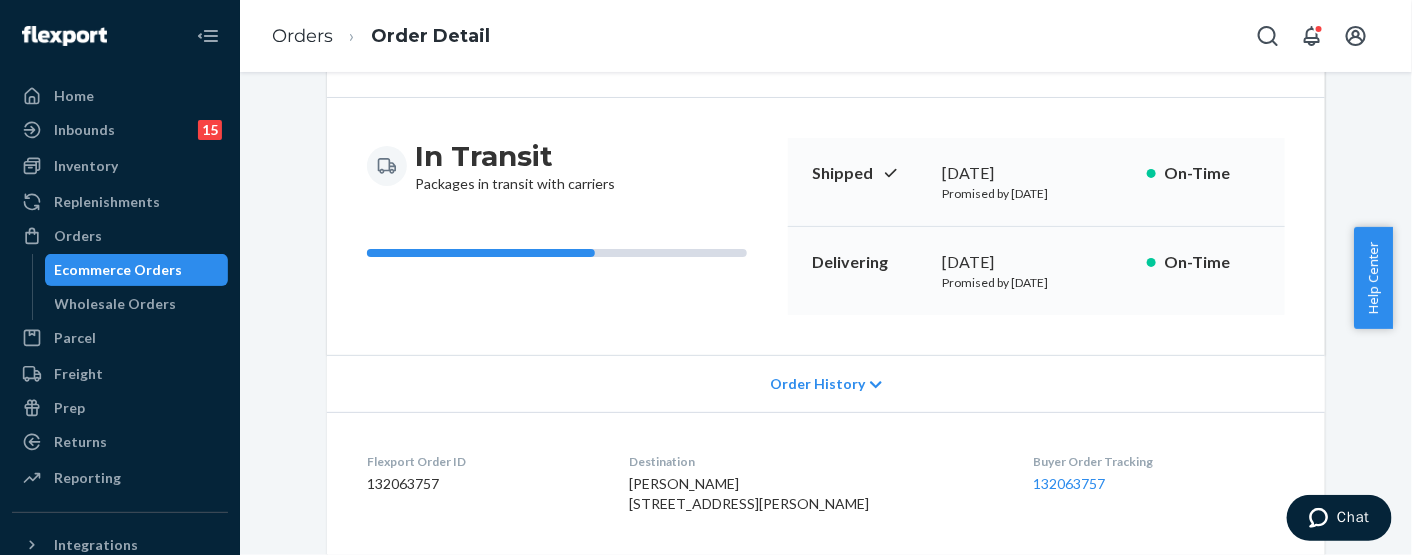 click on "Ecommerce Orders" at bounding box center [119, 270] 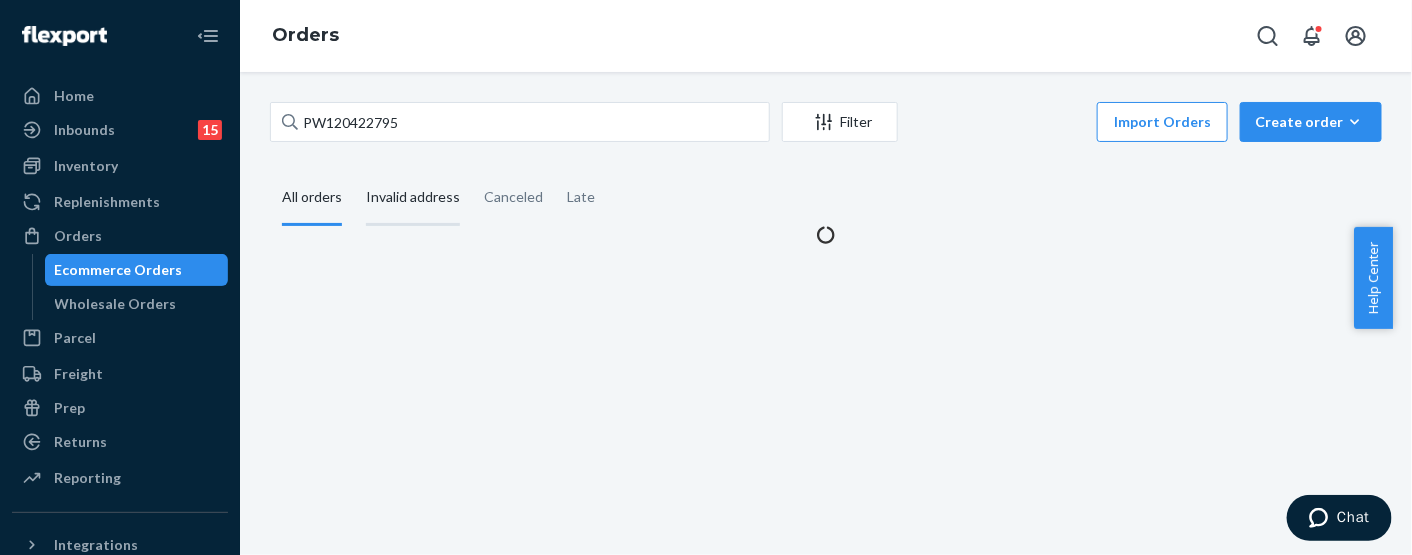 scroll, scrollTop: 0, scrollLeft: 0, axis: both 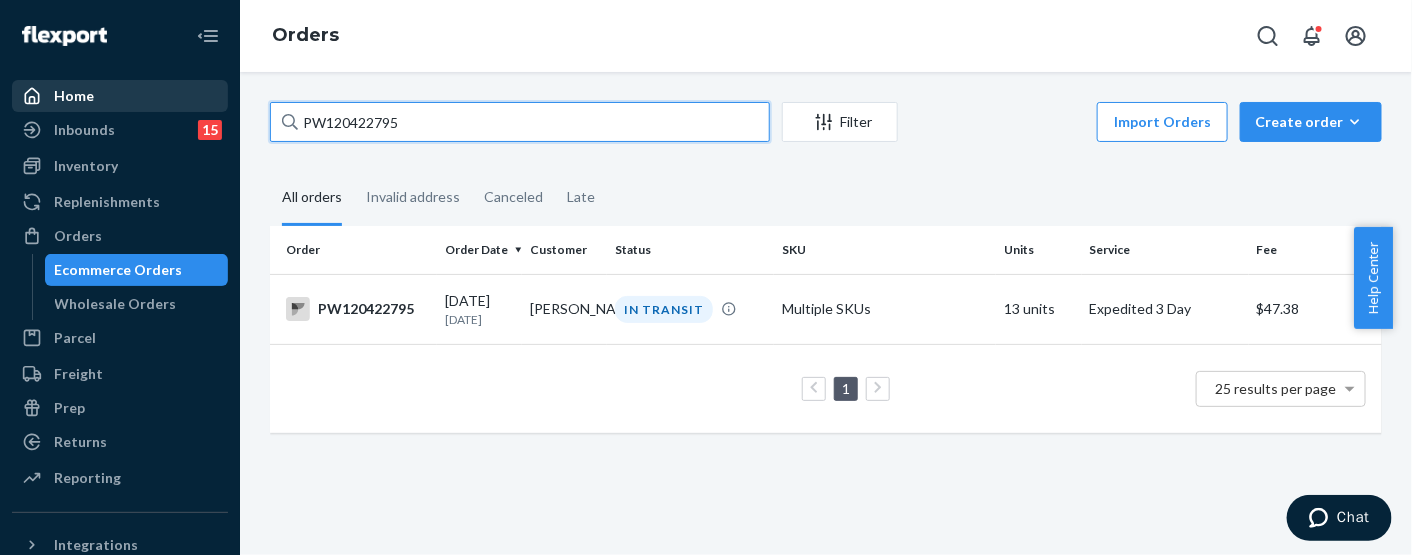 drag, startPoint x: 492, startPoint y: 126, endPoint x: 156, endPoint y: 108, distance: 336.4818 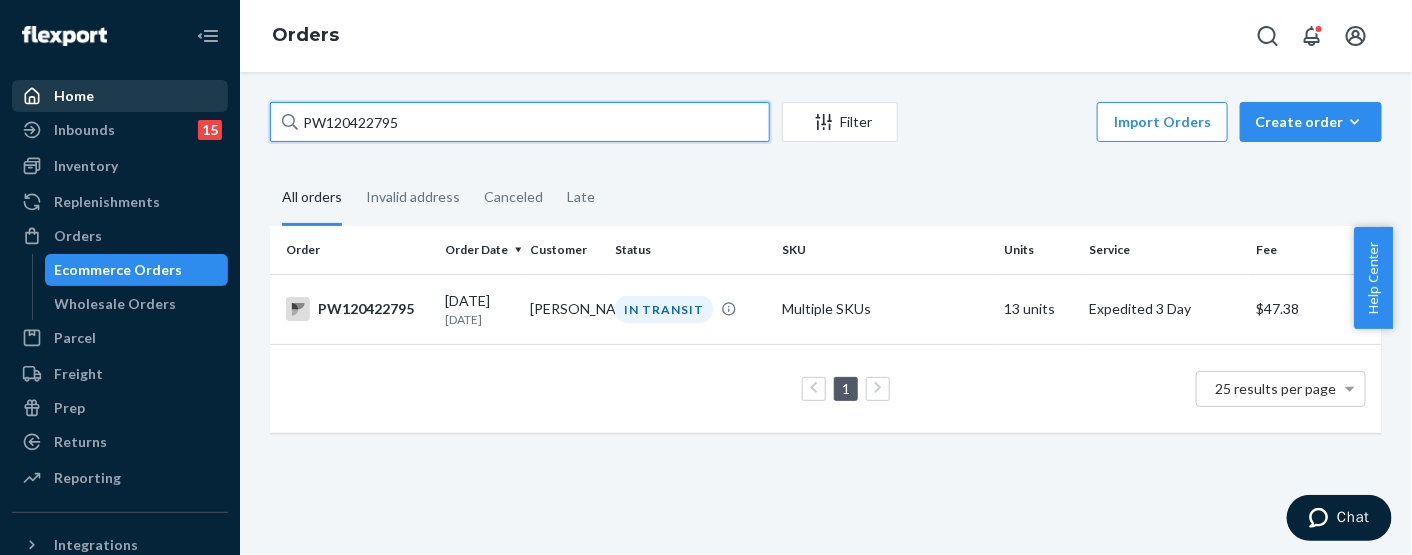 click on "Home Inbounds 15 Shipping Plans Problems 15 Inventory Products Branded Packaging Replenishments Orders Ecommerce Orders Wholesale Orders Parcel Parcel orders Integrations Freight Prep Returns All Returns Settings Packages Reporting Reports Analytics Integrations Add Integration Fast Tags Add Fast Tag Settings Talk to Support Help Center Give Feedback Orders PW120422795 Filter Import Orders Create order Ecommerce order Removal order All orders Invalid address Canceled Late Order Order Date Customer Status SKU Units Service Fee PW120422795 [DATE] [DATE] [PERSON_NAME] IN TRANSIT Multiple SKUs 13 units Expedited 3 Day $47.38 1 25 results per page" at bounding box center [706, 277] 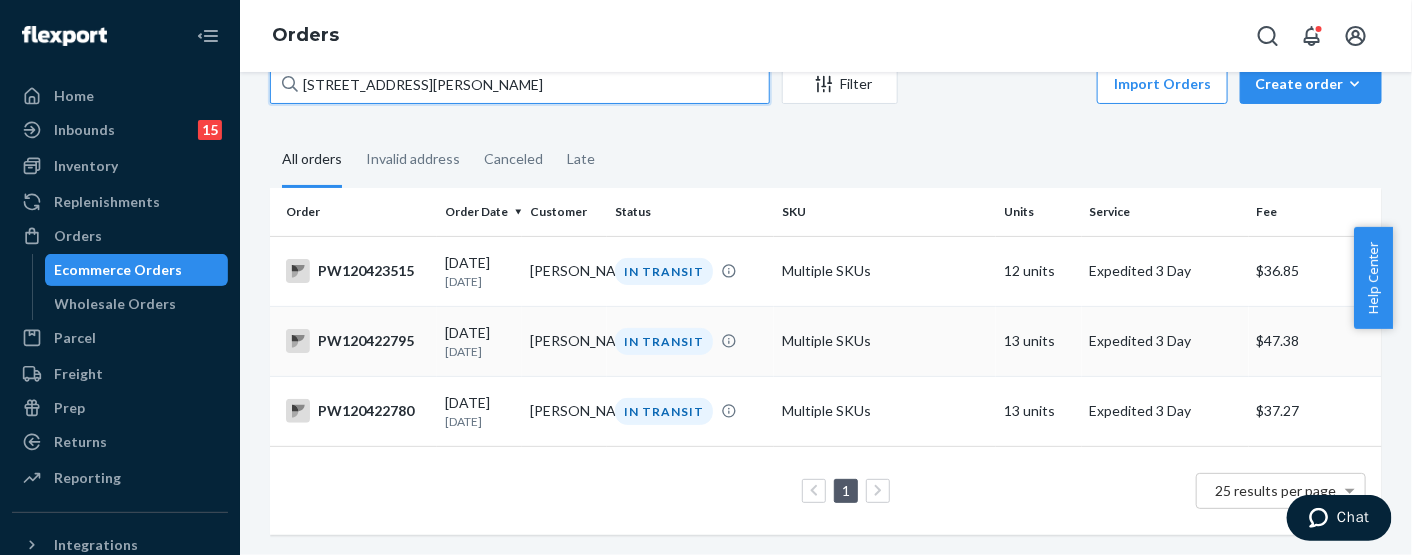 scroll, scrollTop: 65, scrollLeft: 0, axis: vertical 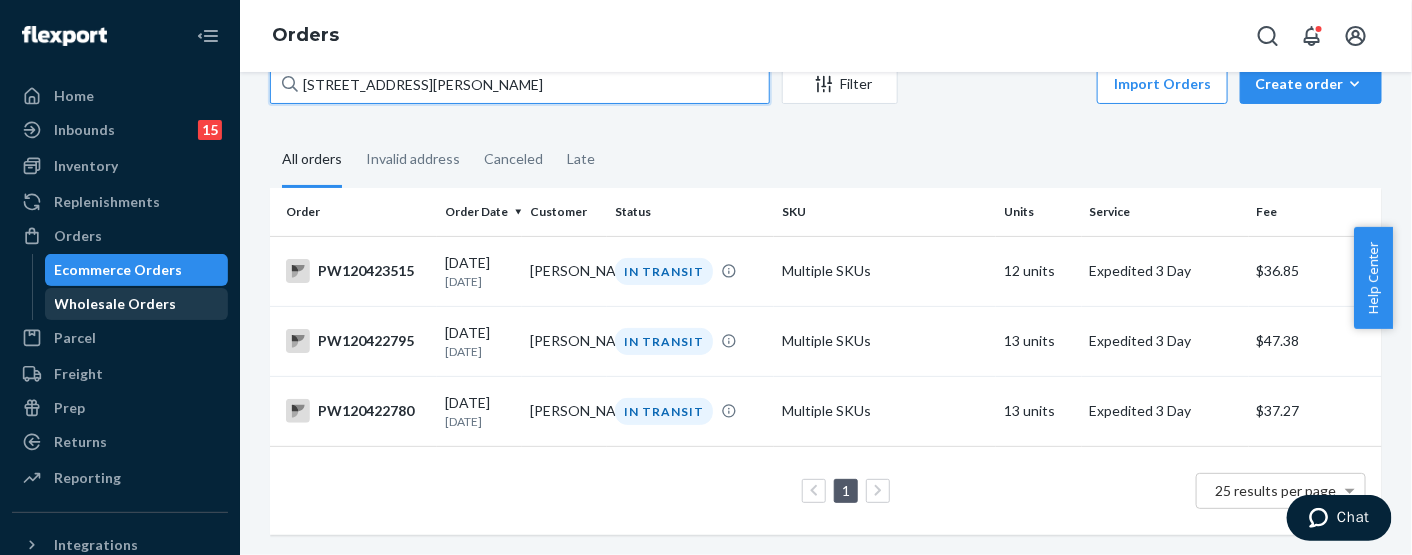 type on "[STREET_ADDRESS][PERSON_NAME]" 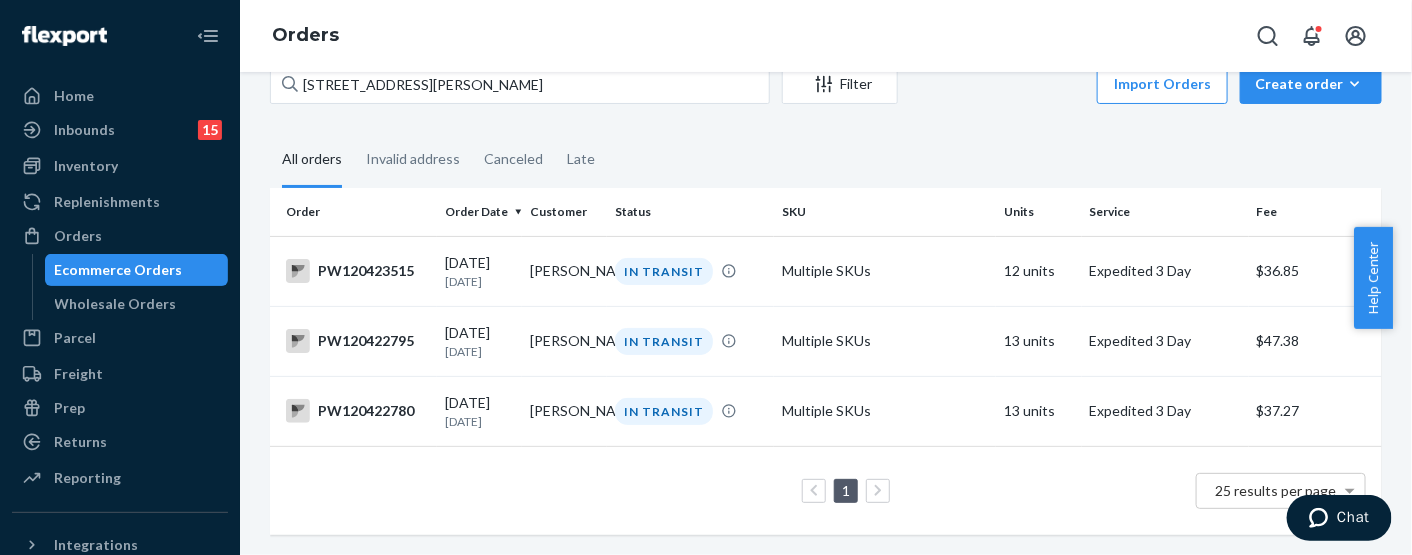 click on "Orders" at bounding box center (826, 36) 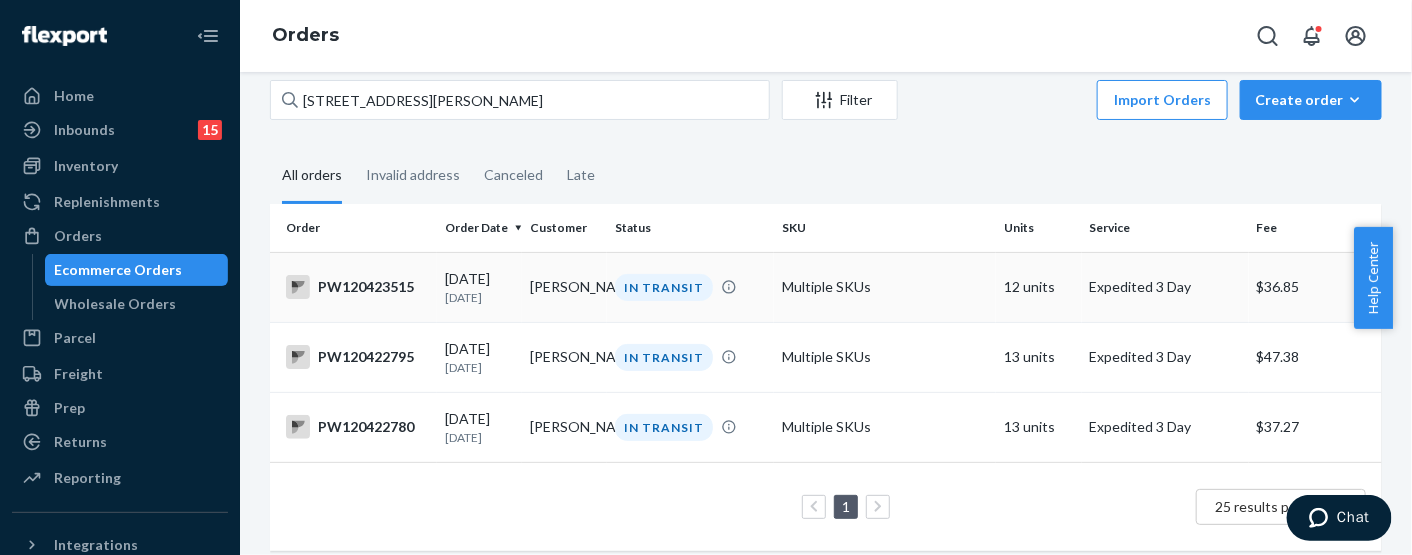 scroll, scrollTop: 0, scrollLeft: 0, axis: both 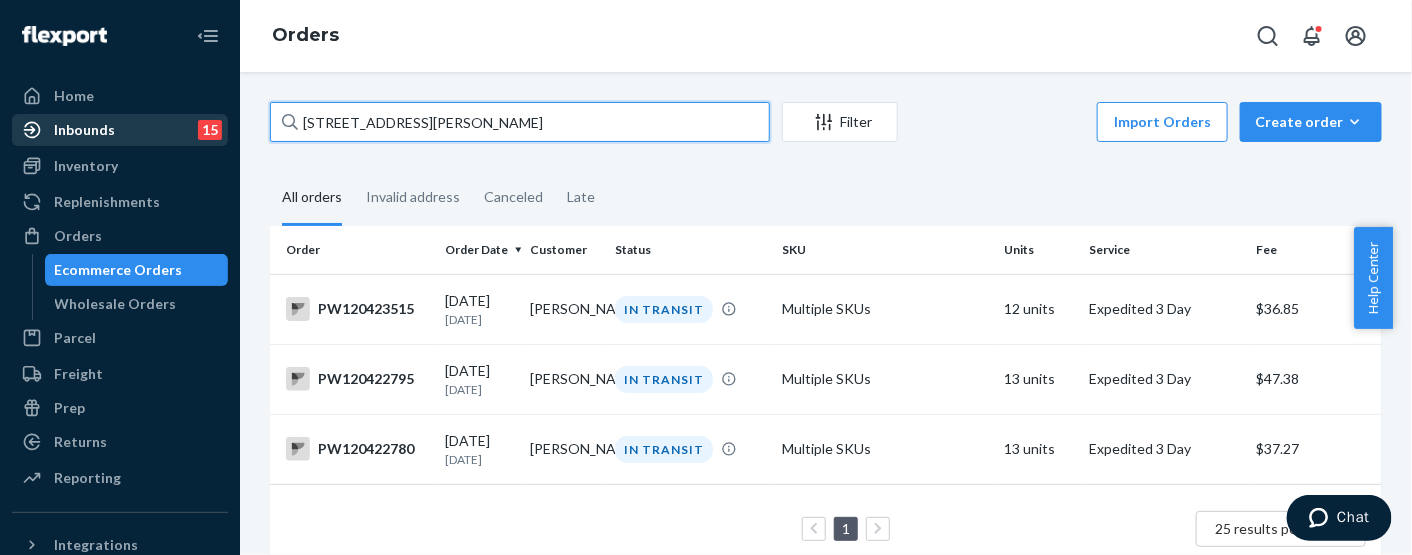 drag, startPoint x: 483, startPoint y: 118, endPoint x: 77, endPoint y: 138, distance: 406.4923 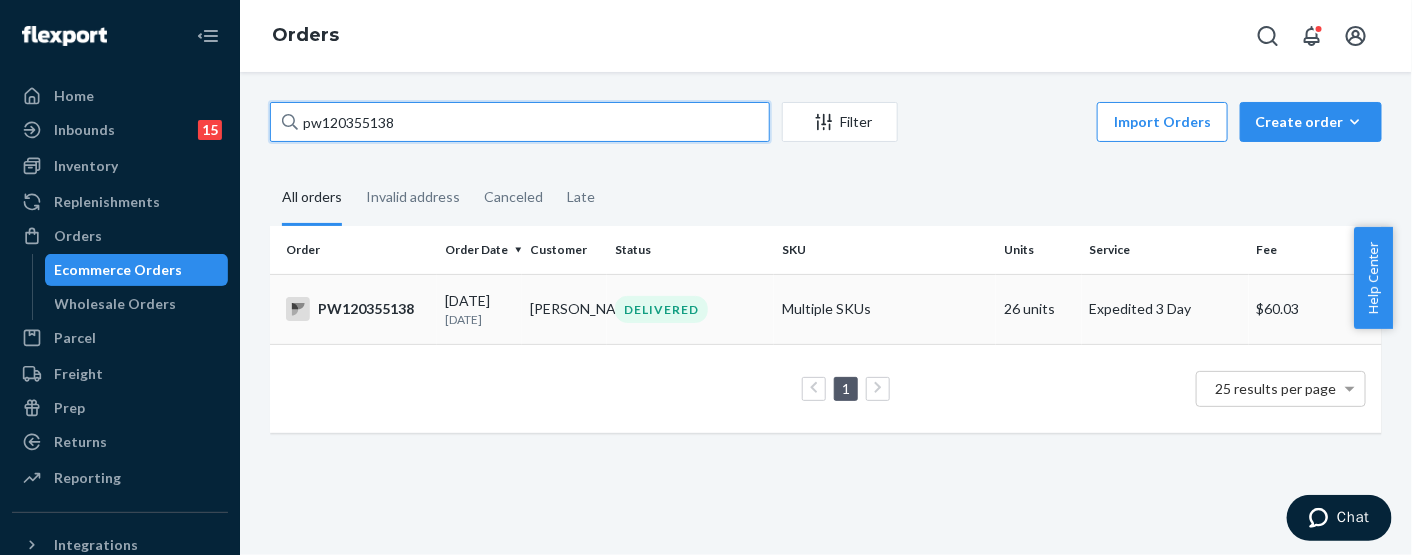 type on "pw120355138" 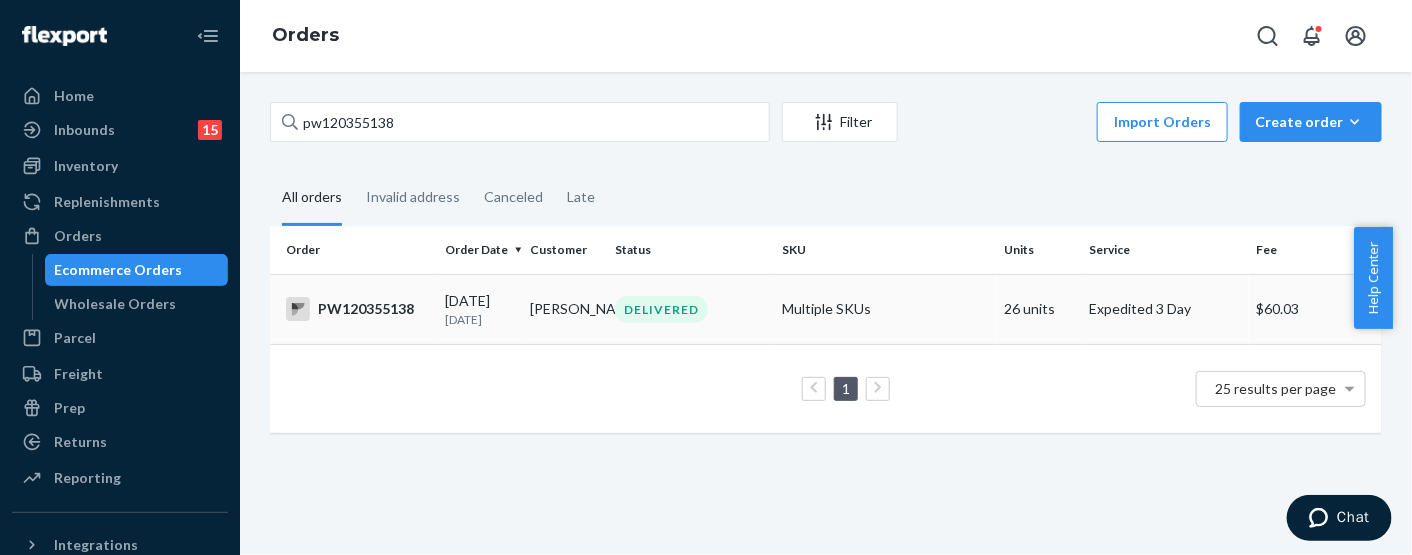 click on "DELIVERED" at bounding box center (690, 309) 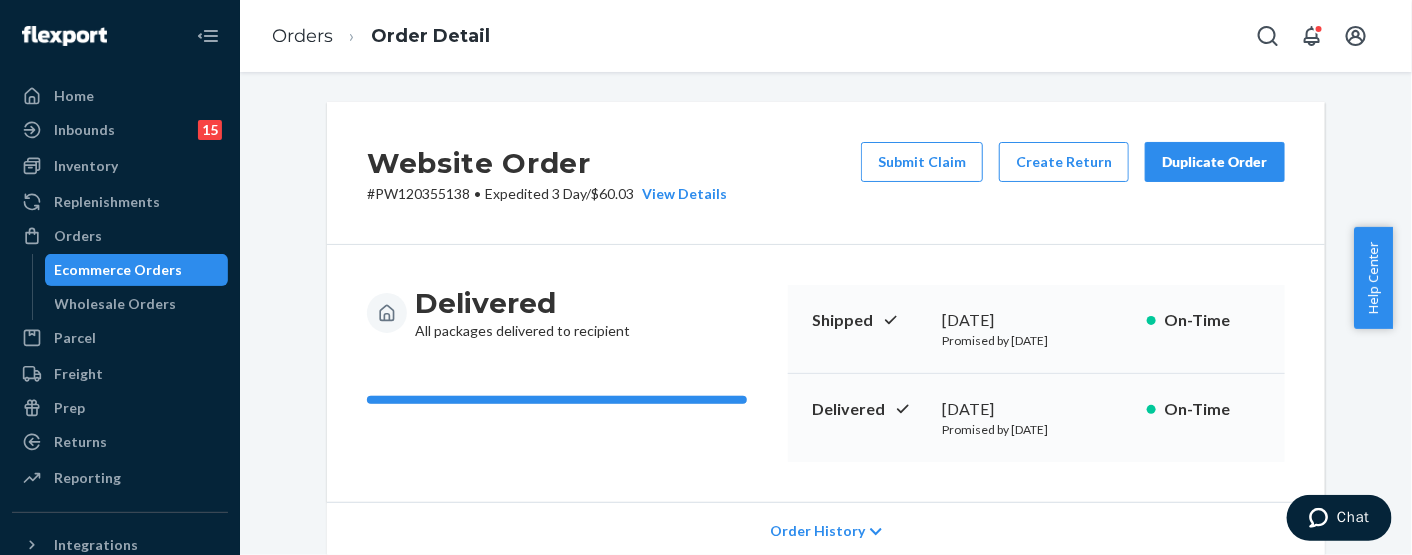 click on "# PW120355138 • Expedited 3 Day  /  $60.03 View Details" at bounding box center (547, 194) 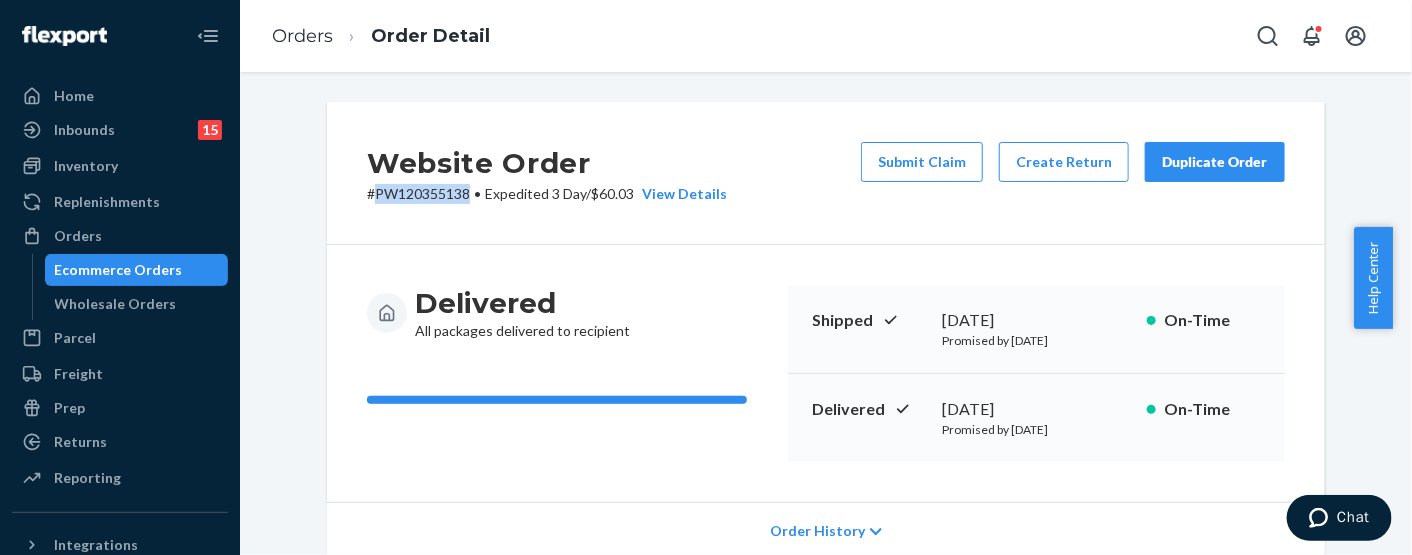 click on "# PW120355138 • Expedited 3 Day  /  $60.03 View Details" at bounding box center [547, 194] 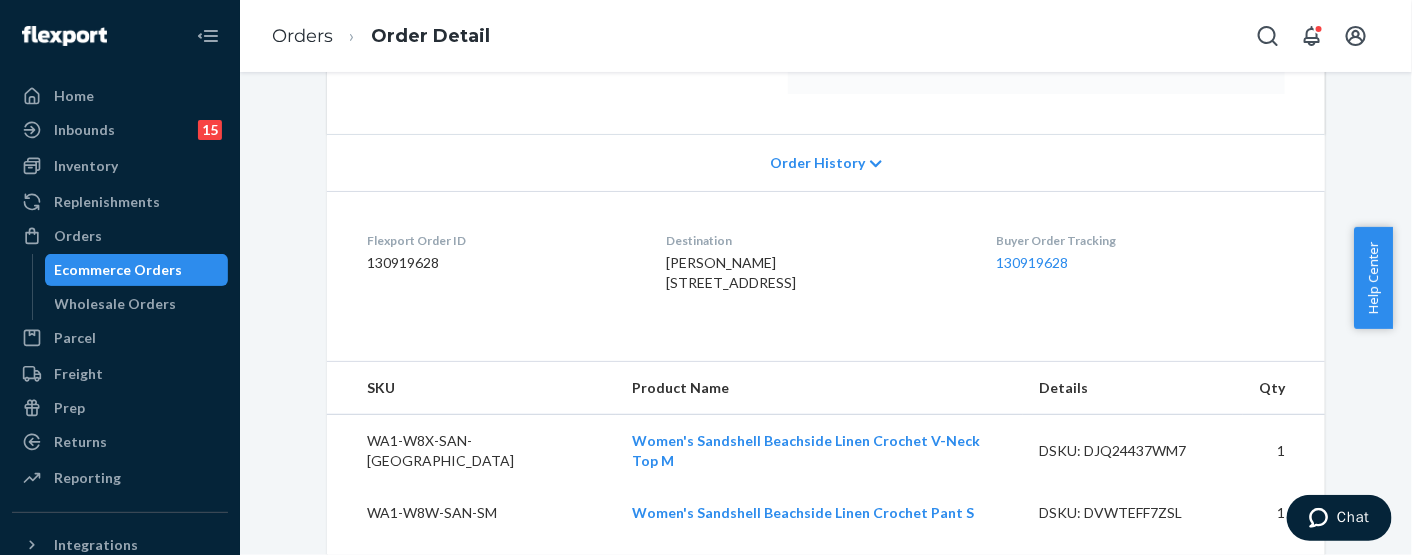 scroll, scrollTop: 375, scrollLeft: 0, axis: vertical 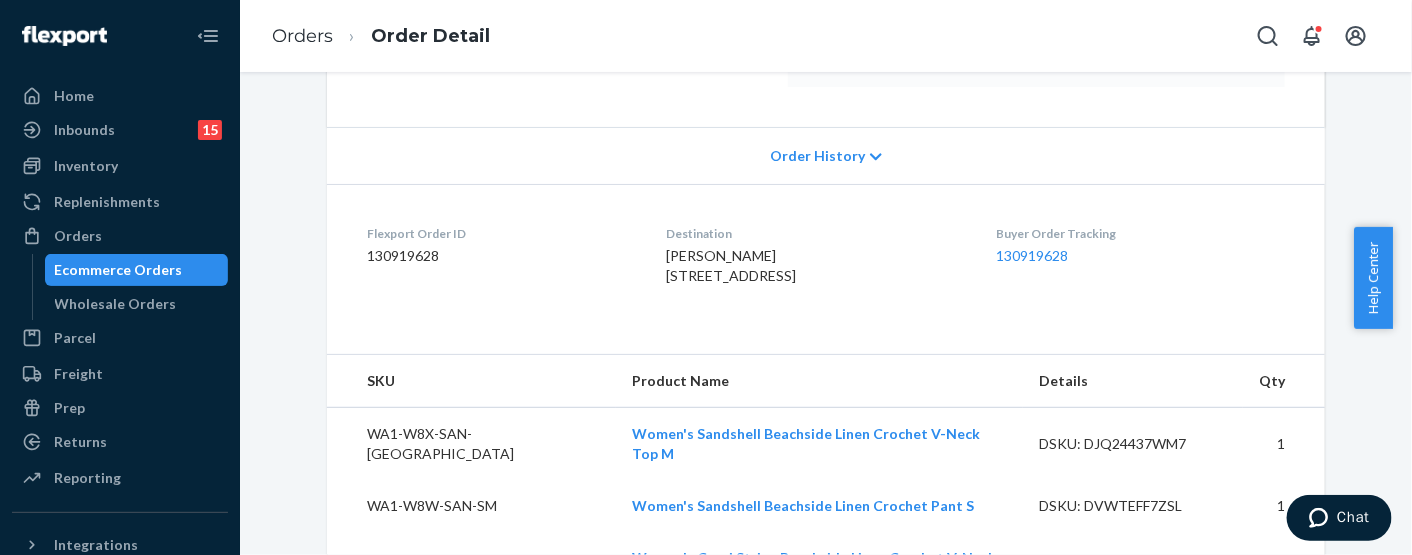 click on "[PERSON_NAME]
[STREET_ADDRESS]" at bounding box center (731, 265) 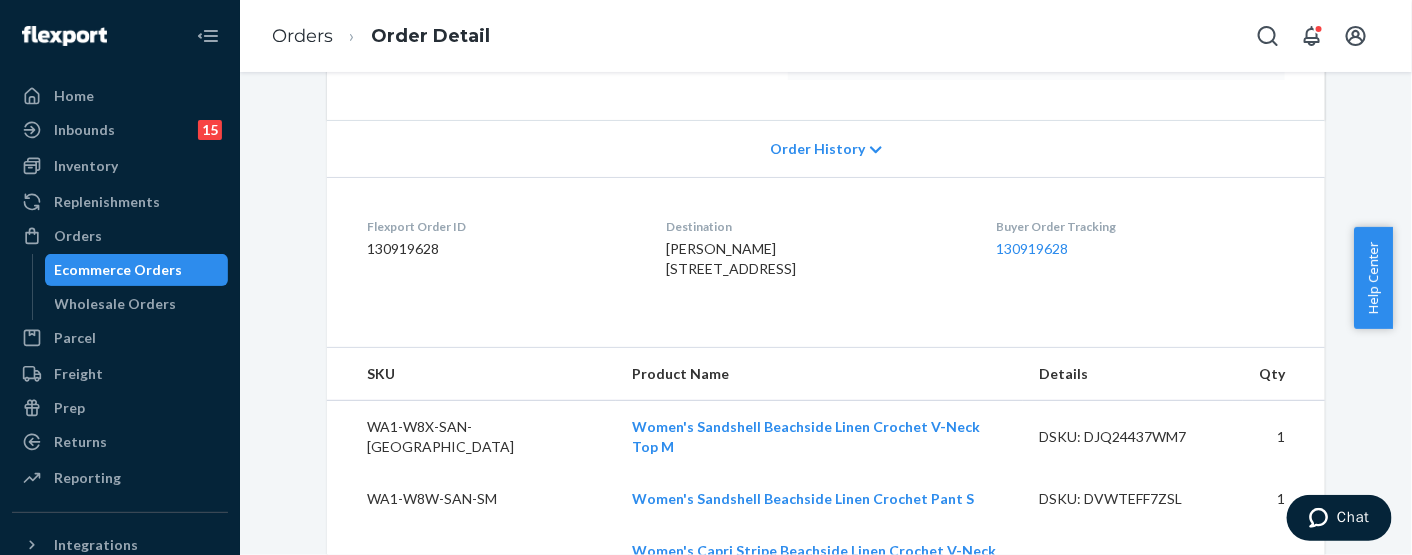 scroll, scrollTop: 385, scrollLeft: 0, axis: vertical 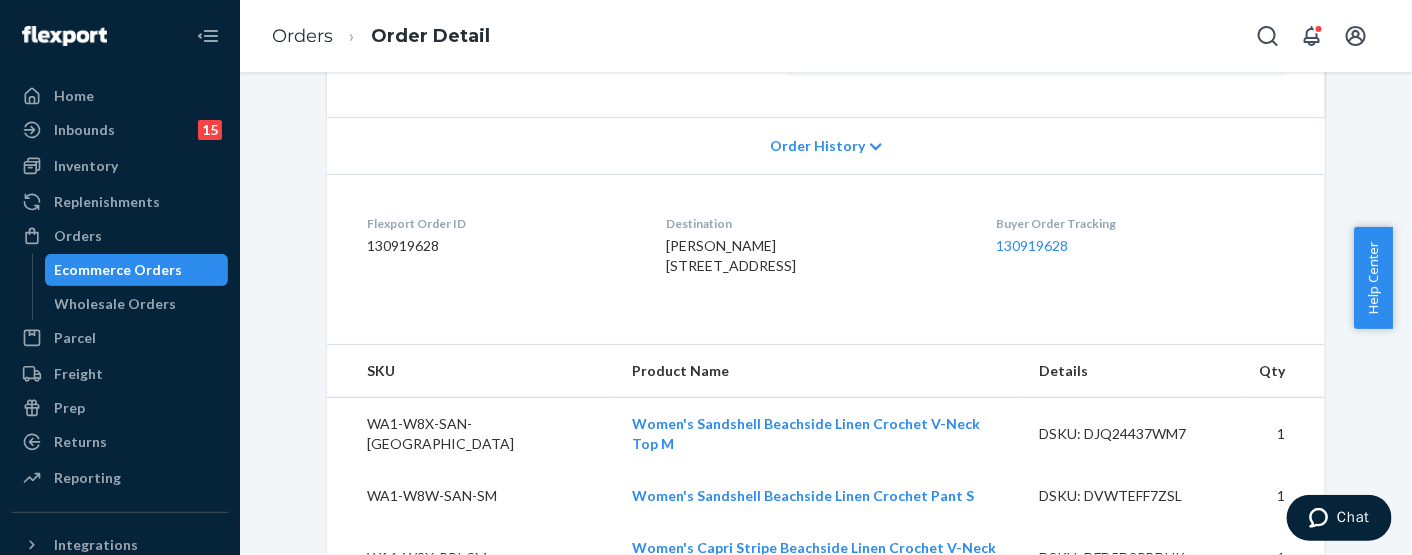 click on "Flexport Order ID 130919628" at bounding box center [500, 249] 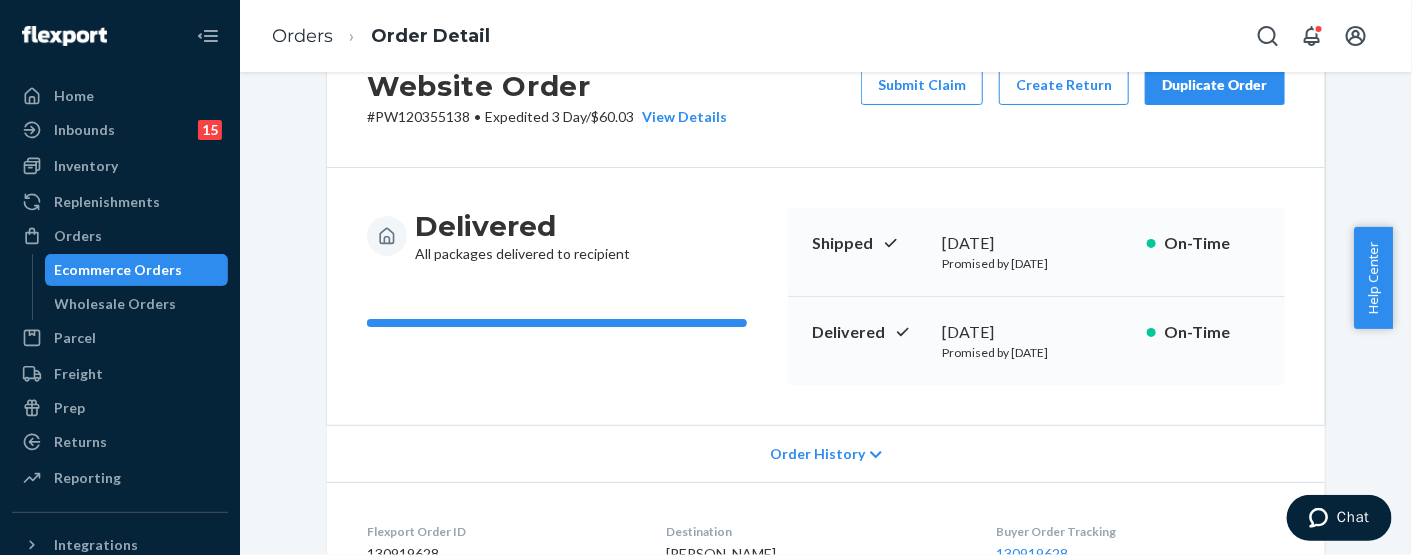 scroll, scrollTop: 0, scrollLeft: 0, axis: both 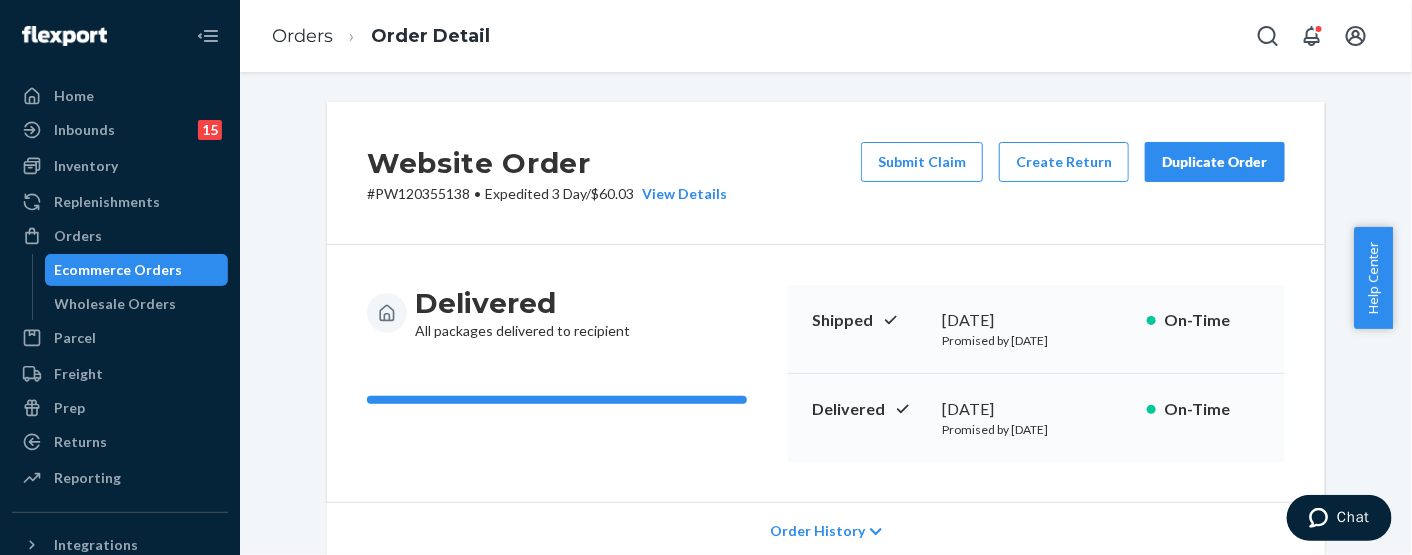 click on "# PW120355138 • Expedited 3 Day  /  $60.03 View Details" at bounding box center [547, 194] 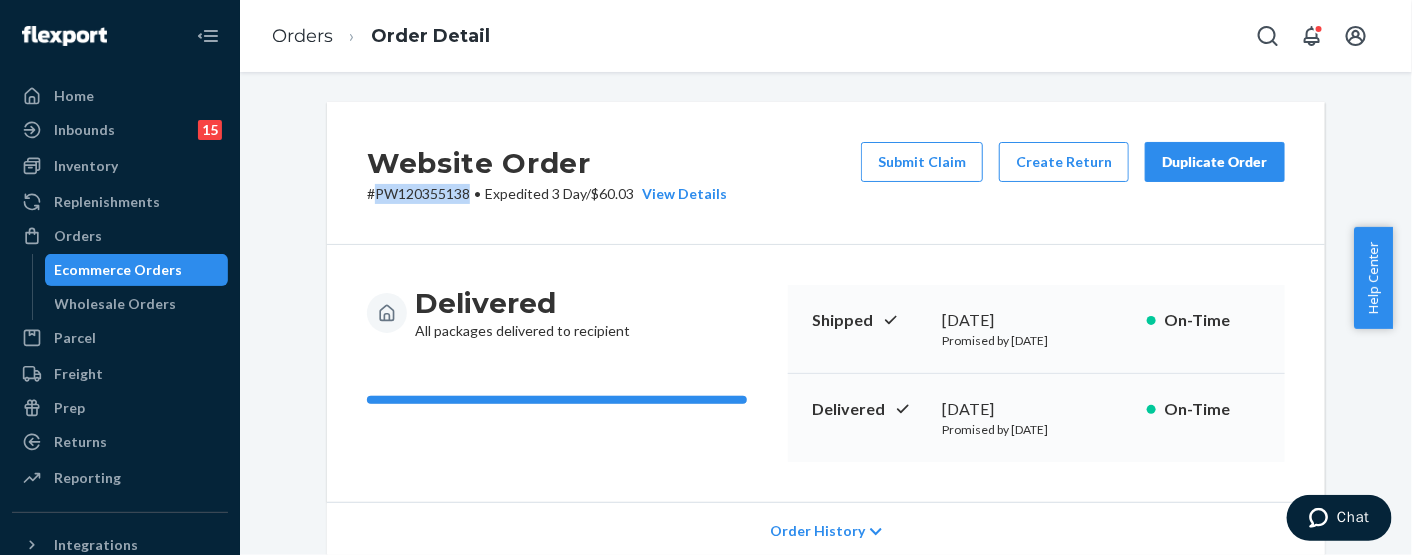 click on "# PW120355138 • Expedited 3 Day  /  $60.03 View Details" at bounding box center (547, 194) 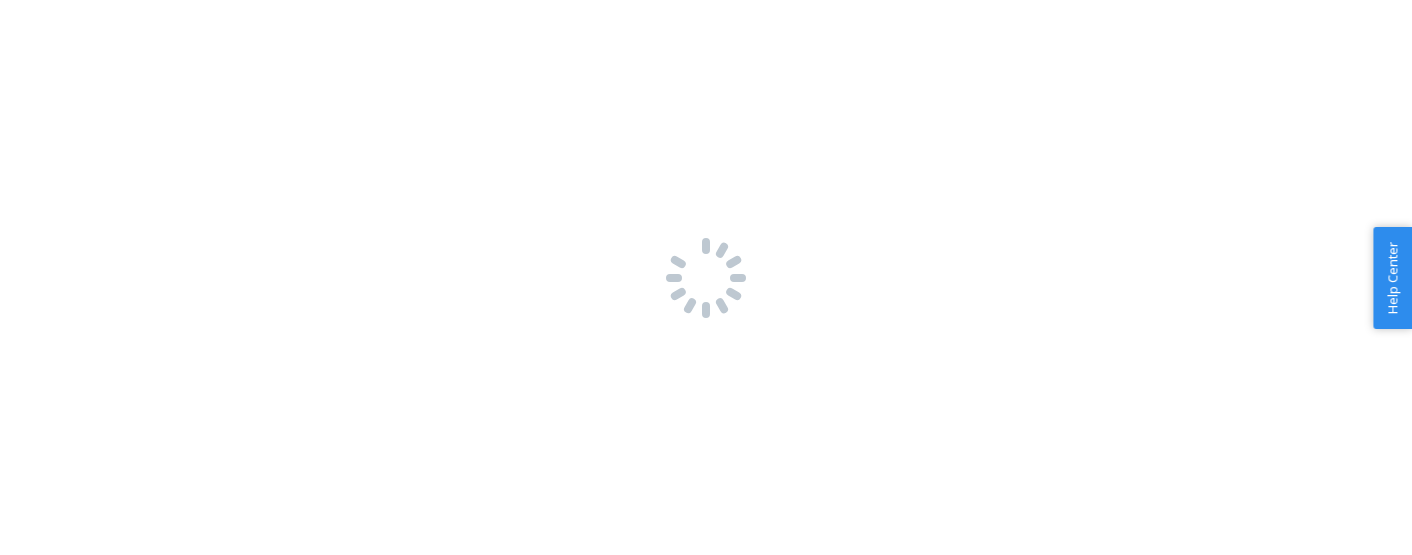 scroll, scrollTop: 0, scrollLeft: 0, axis: both 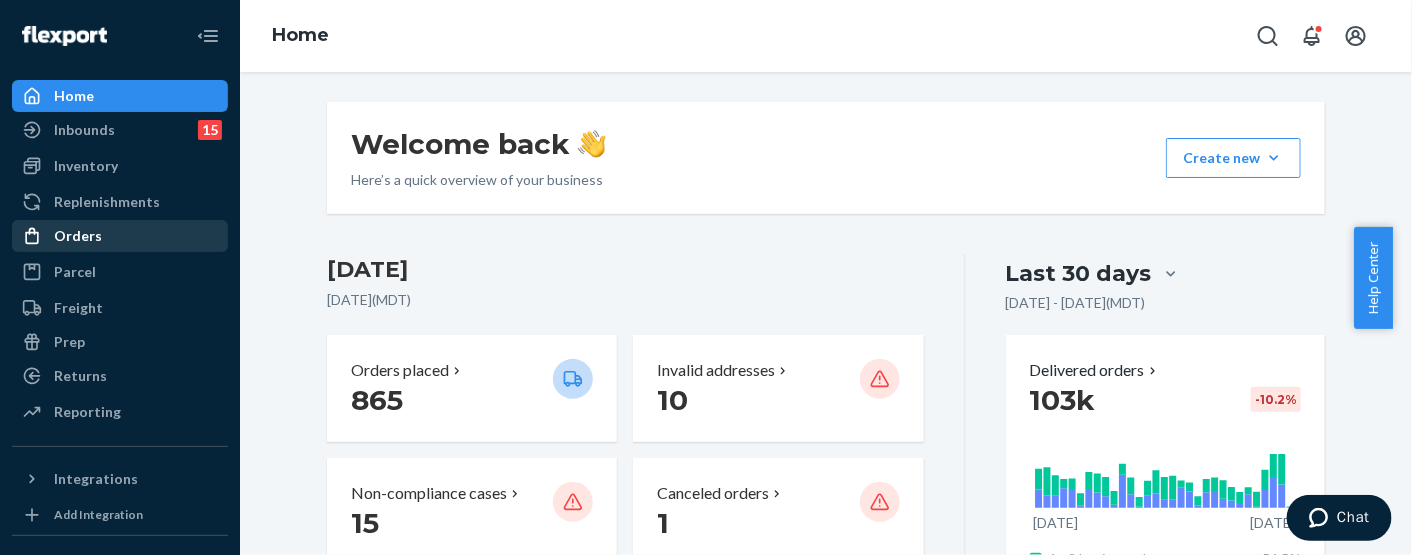 click on "Orders" at bounding box center (78, 236) 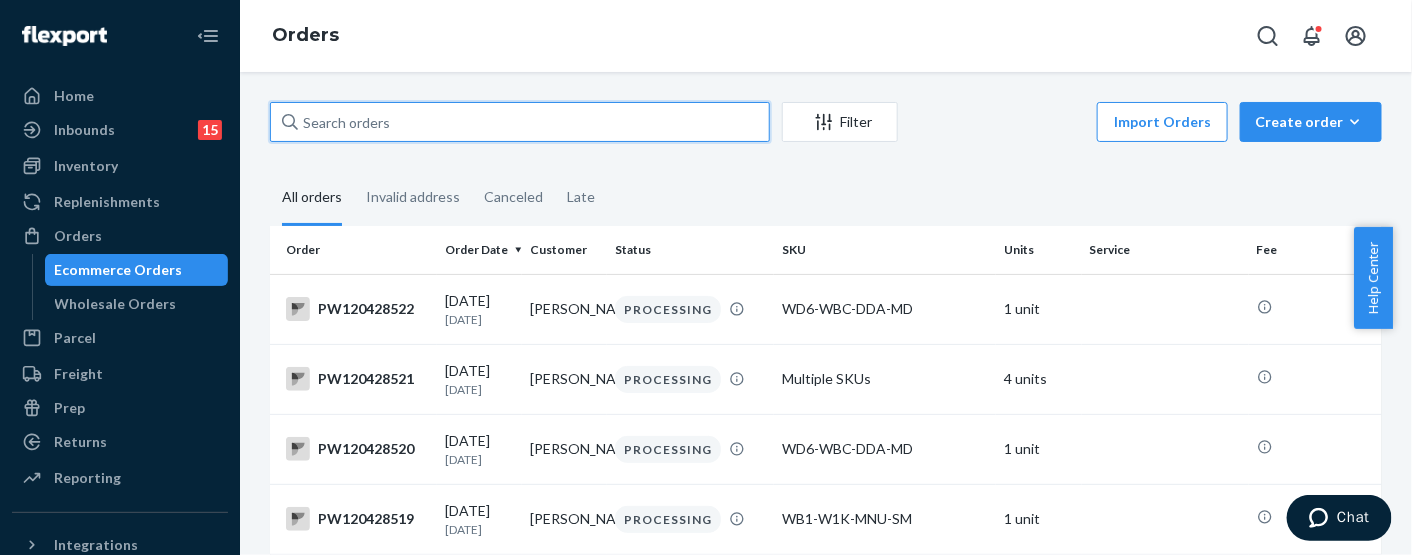 click at bounding box center [520, 122] 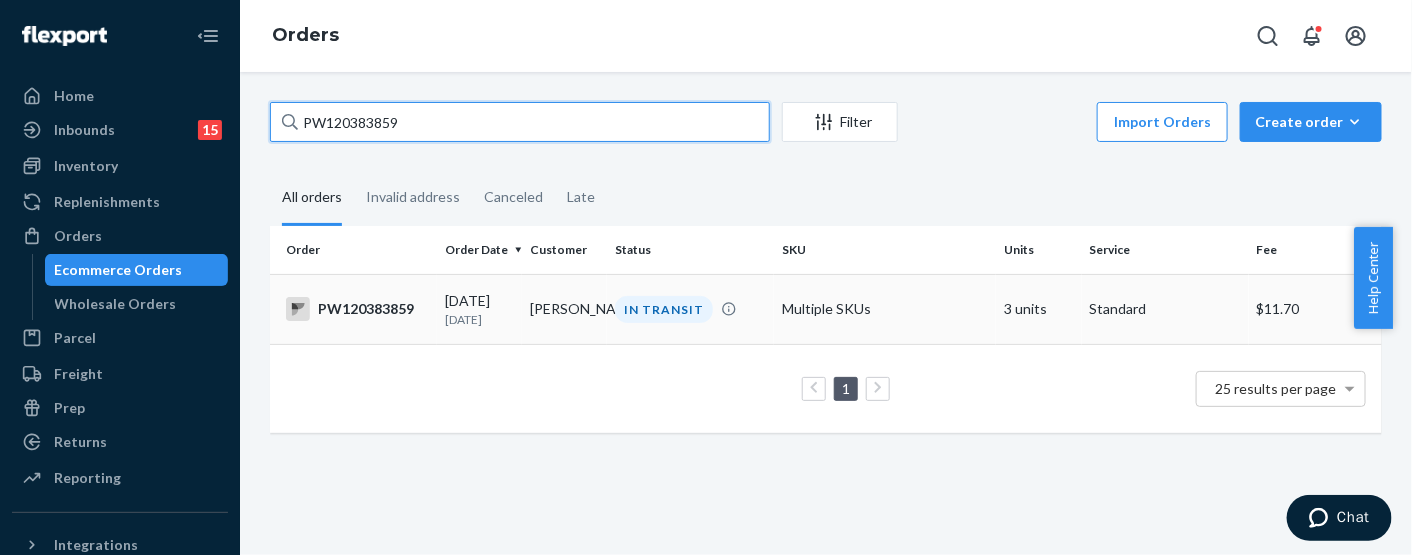 type on "PW120383859" 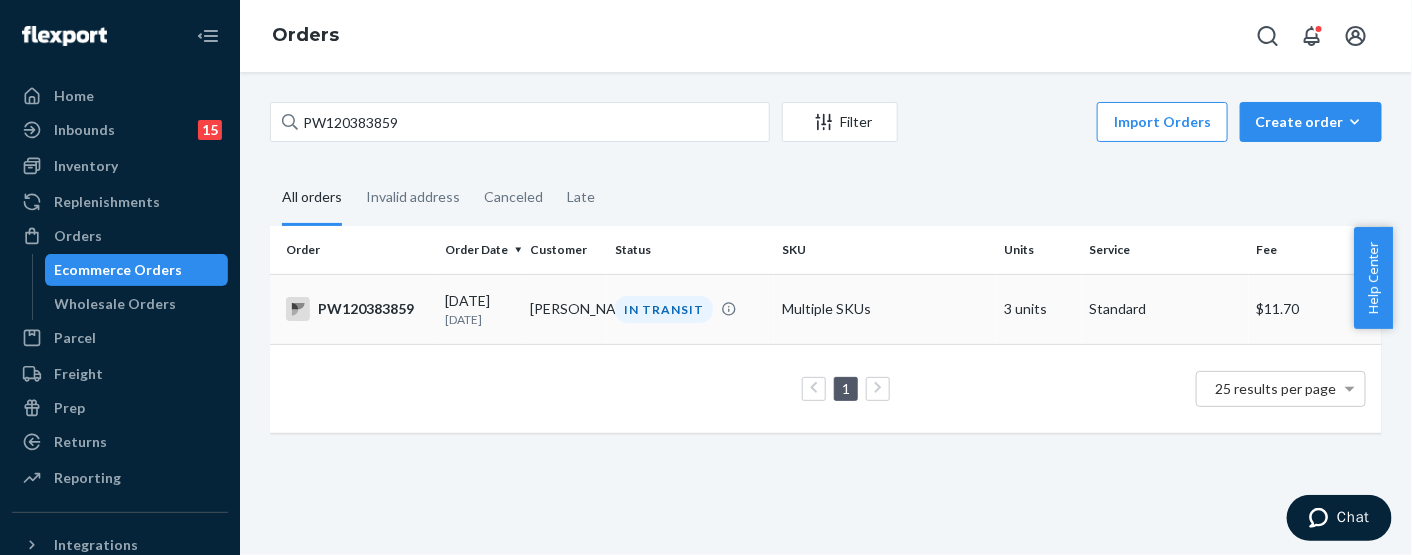 click on "Multiple SKUs" at bounding box center [885, 309] 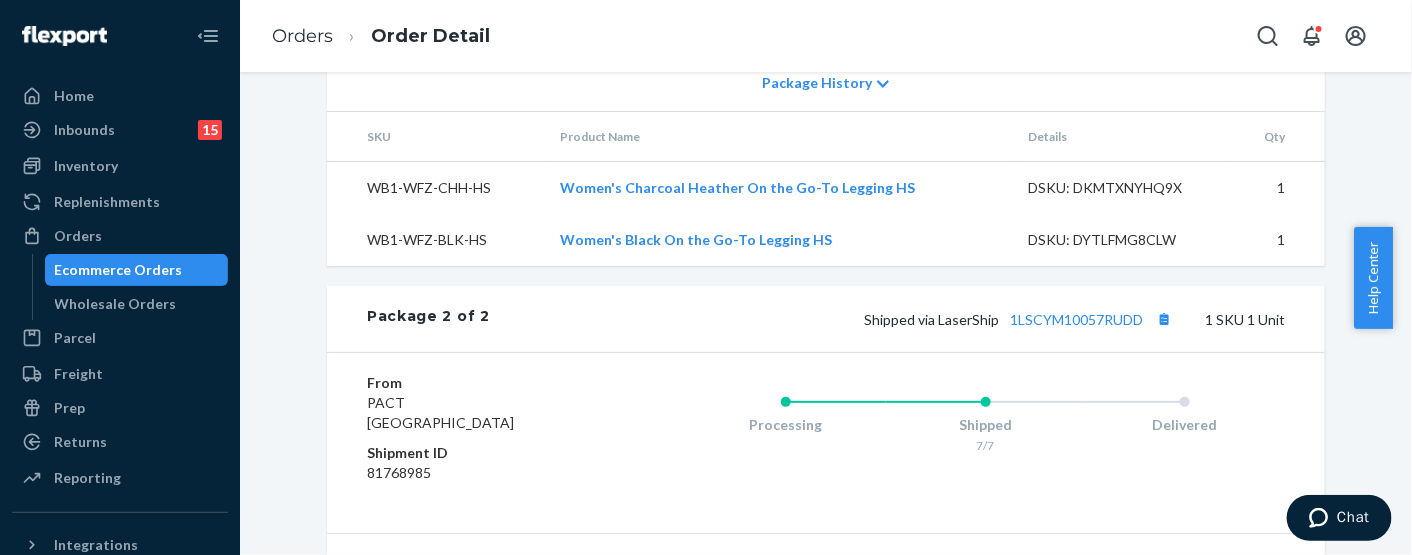 scroll, scrollTop: 1250, scrollLeft: 0, axis: vertical 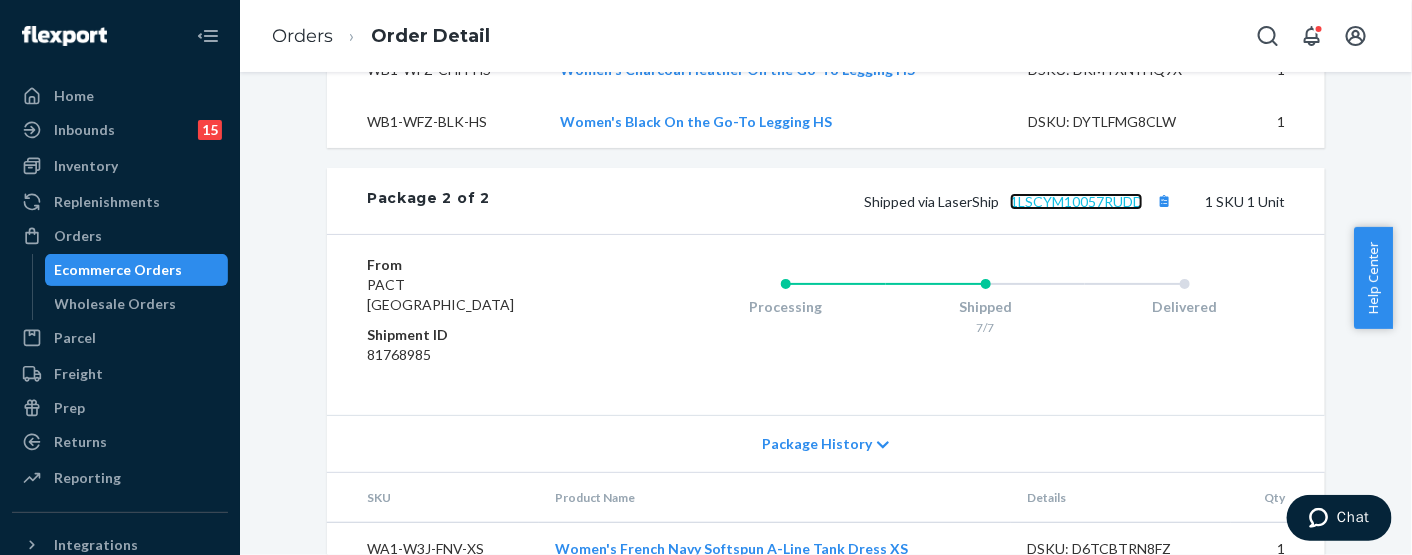 click on "1LSCYM10057RUDD" at bounding box center [1076, 201] 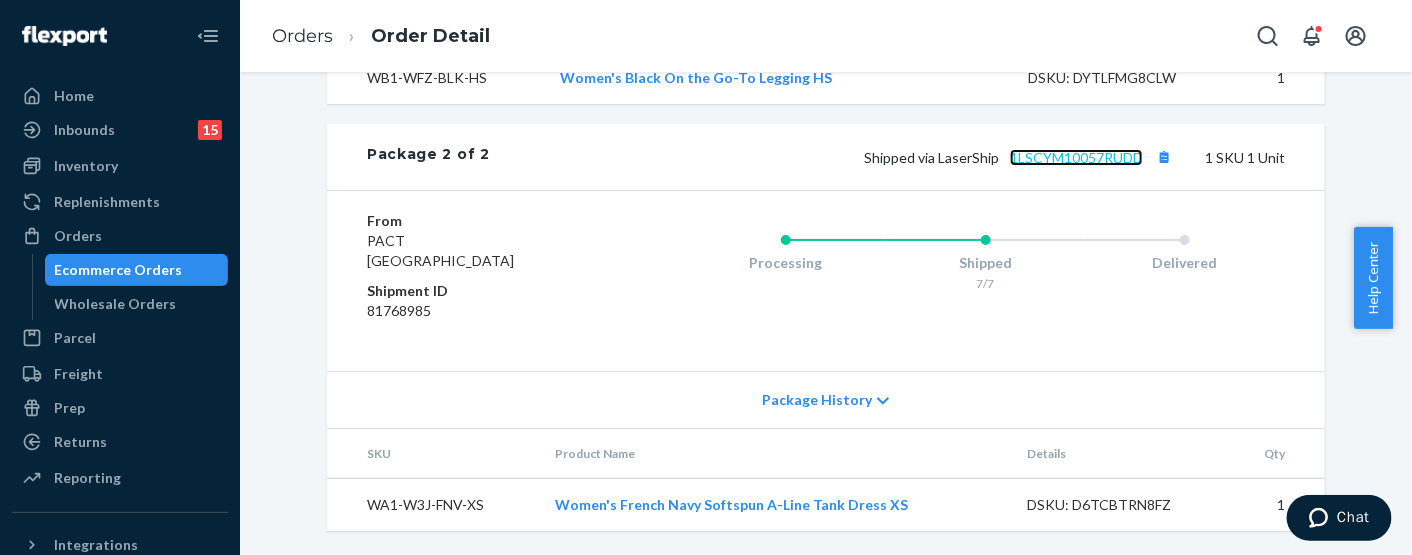 scroll, scrollTop: 1357, scrollLeft: 0, axis: vertical 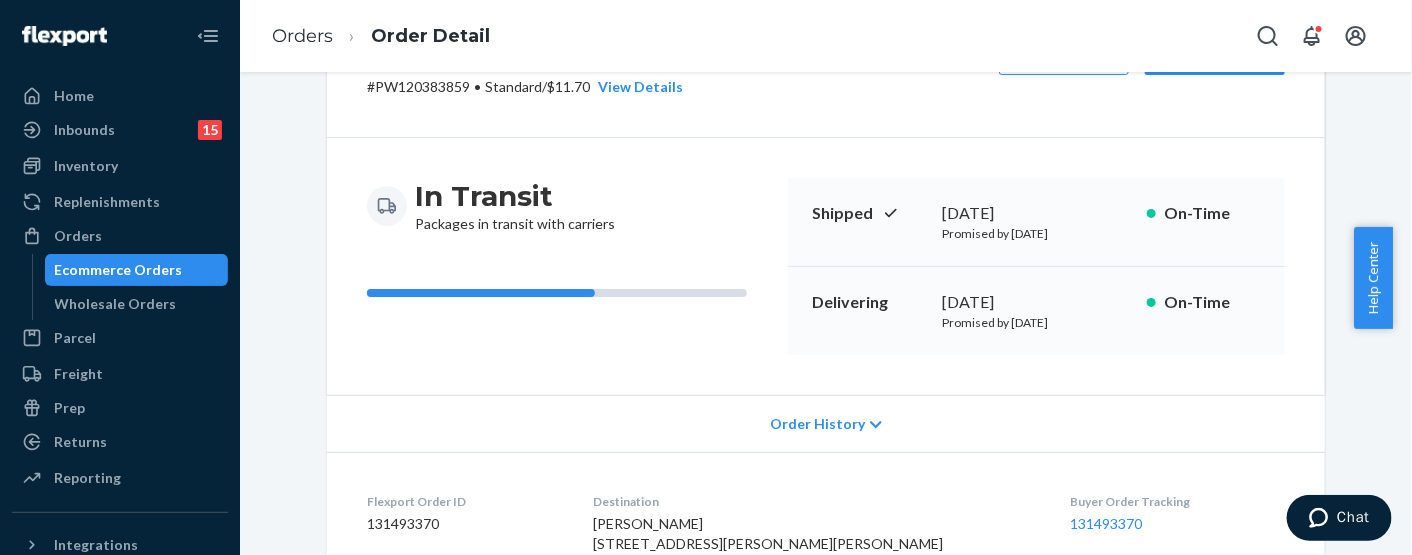 click on "Order History" at bounding box center (826, 423) 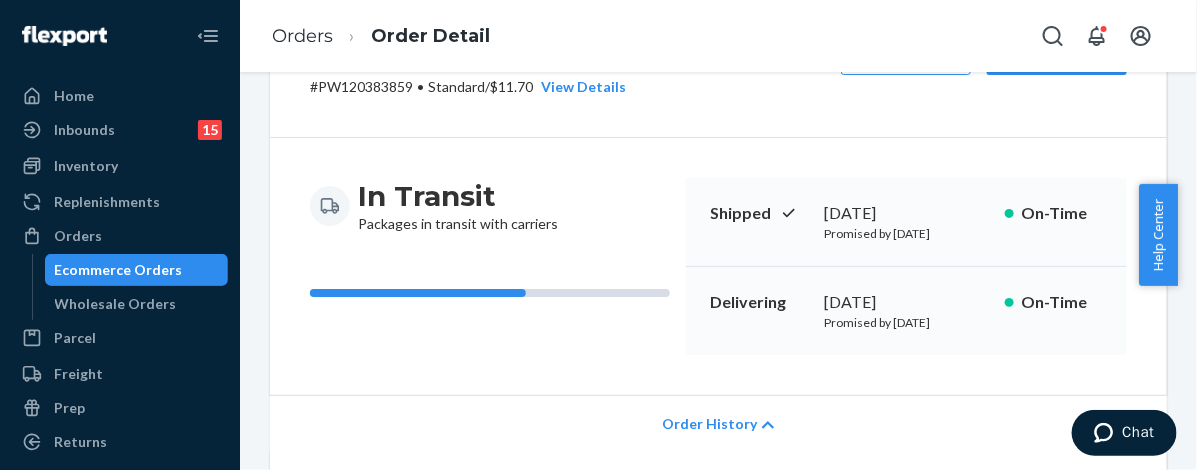 click on "Ecommerce Orders" at bounding box center [119, 270] 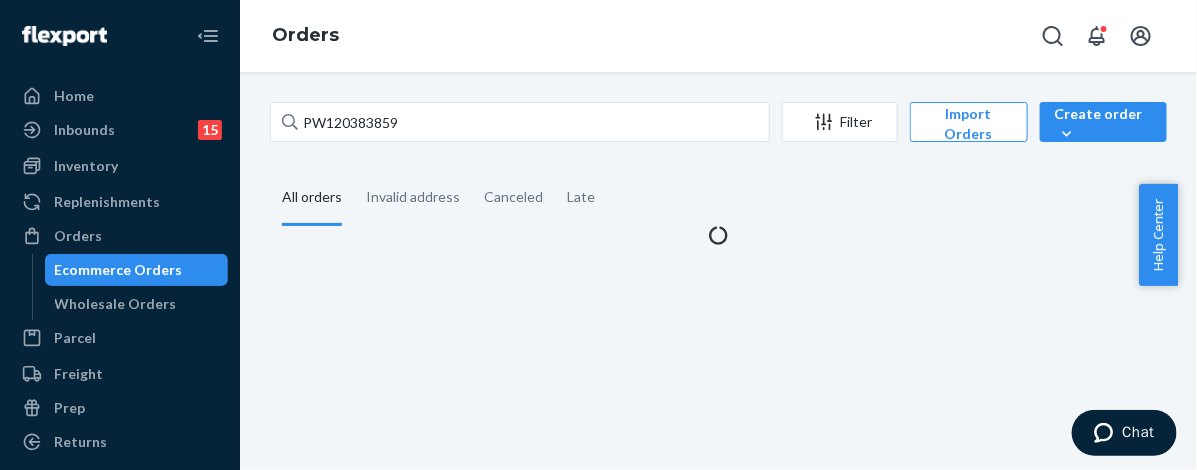 scroll, scrollTop: 0, scrollLeft: 0, axis: both 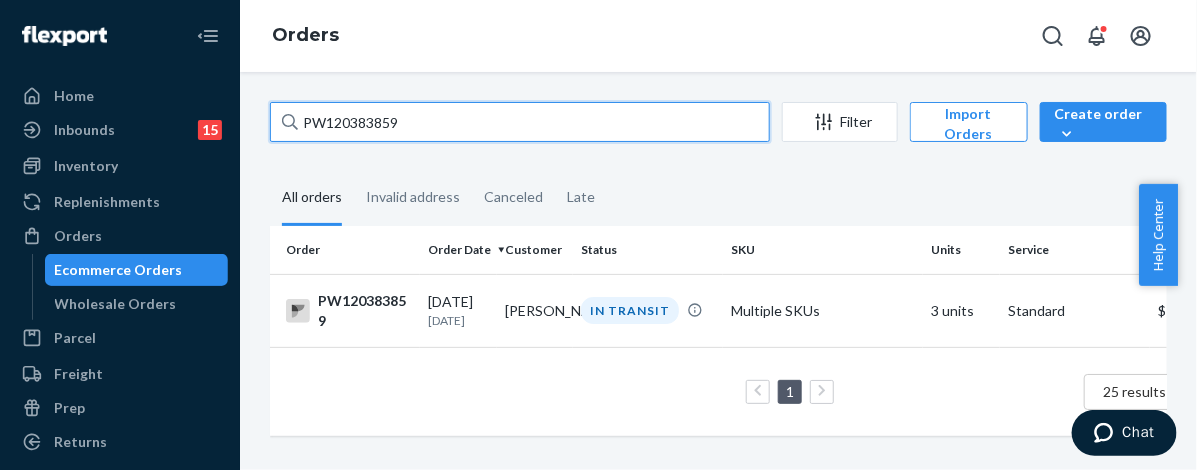 drag, startPoint x: 493, startPoint y: 115, endPoint x: 265, endPoint y: 113, distance: 228.00877 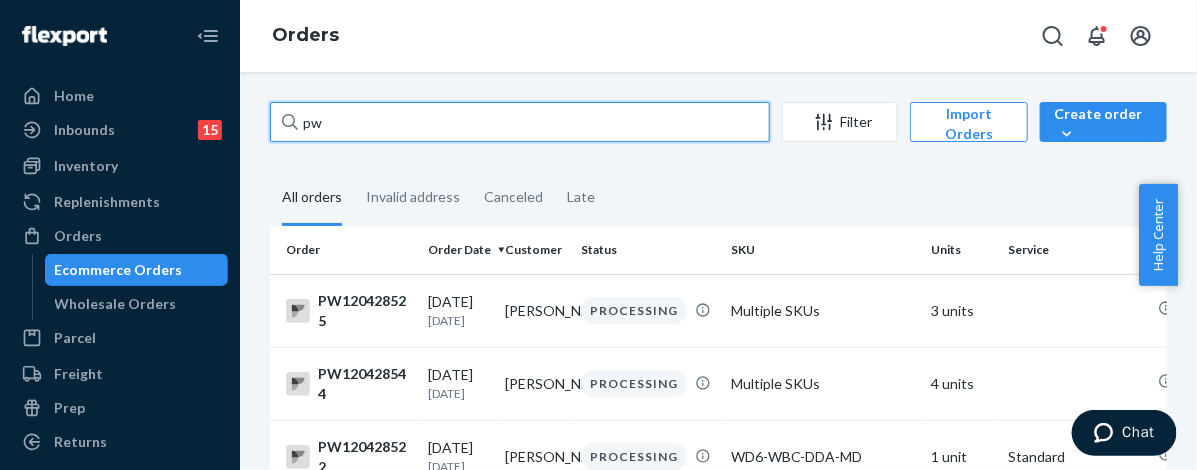 type on "p" 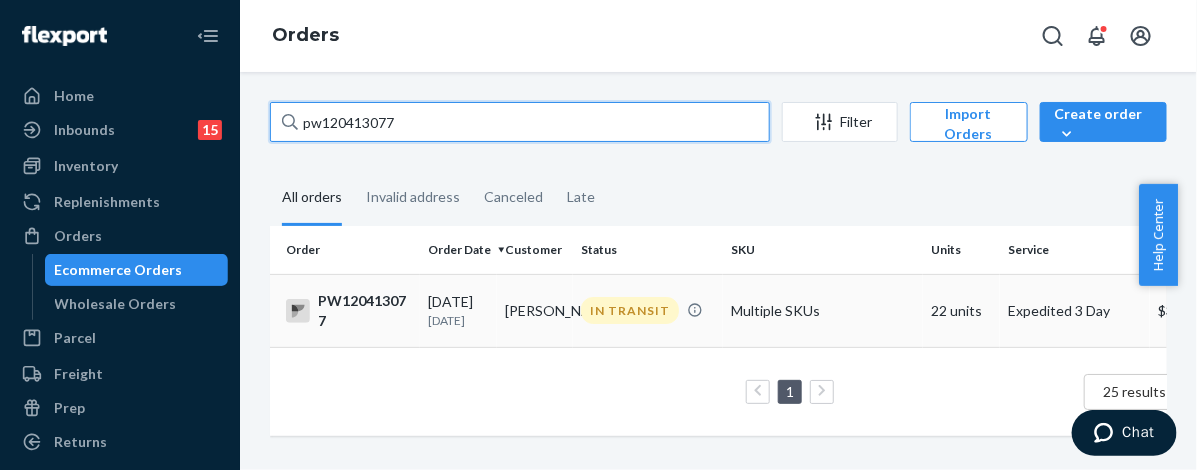 type on "pw120413077" 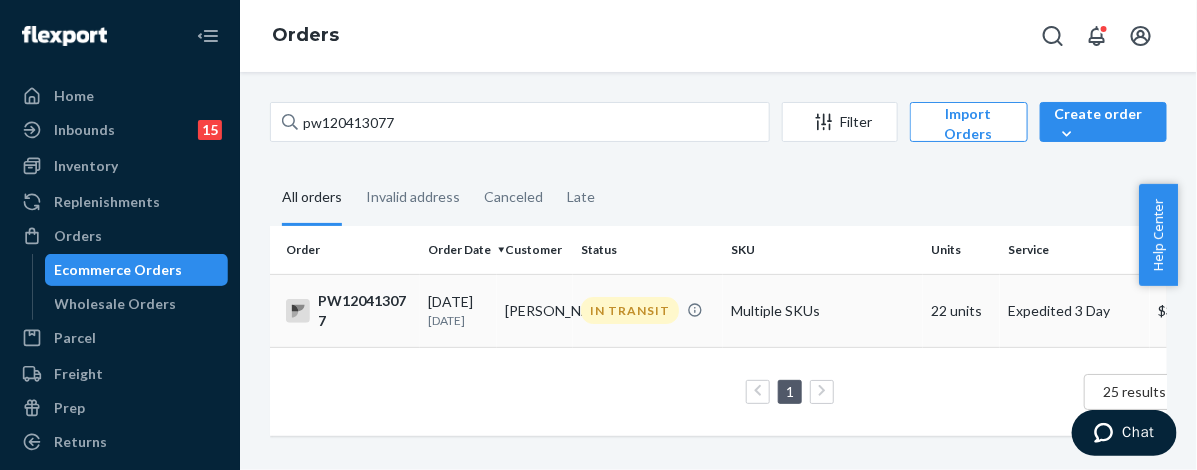 click on "Kyle Duni" at bounding box center (535, 310) 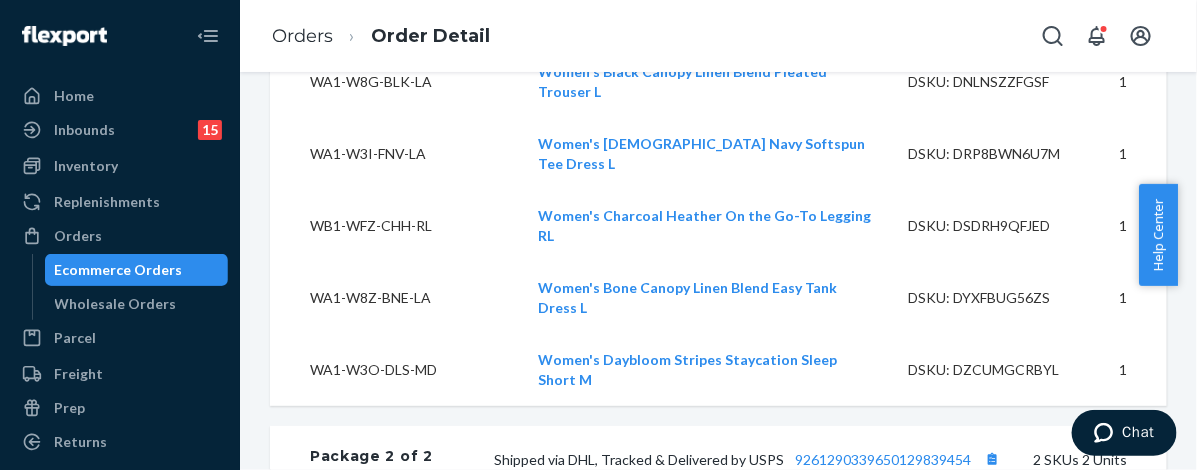 scroll, scrollTop: 3508, scrollLeft: 0, axis: vertical 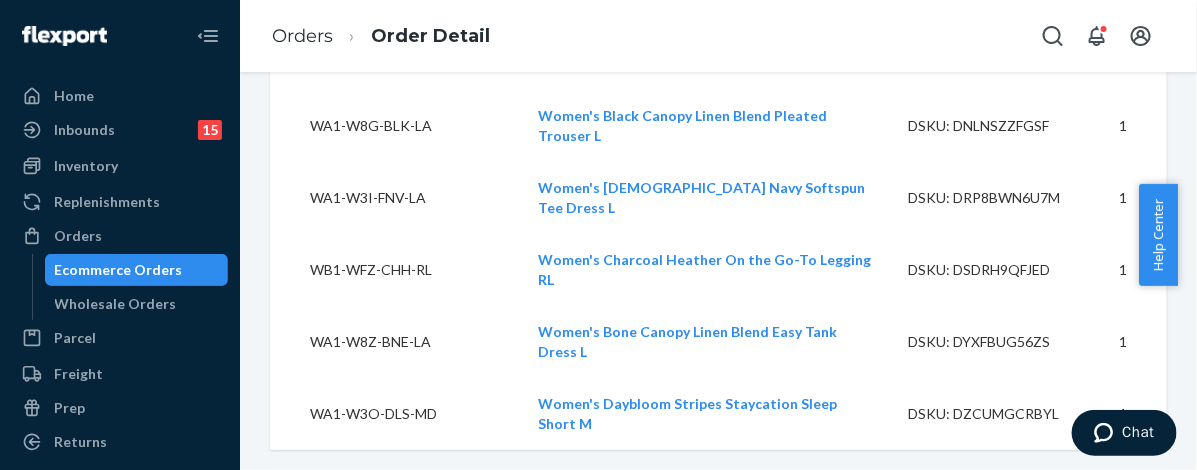 click on "9261290339650129839454" at bounding box center [883, 503] 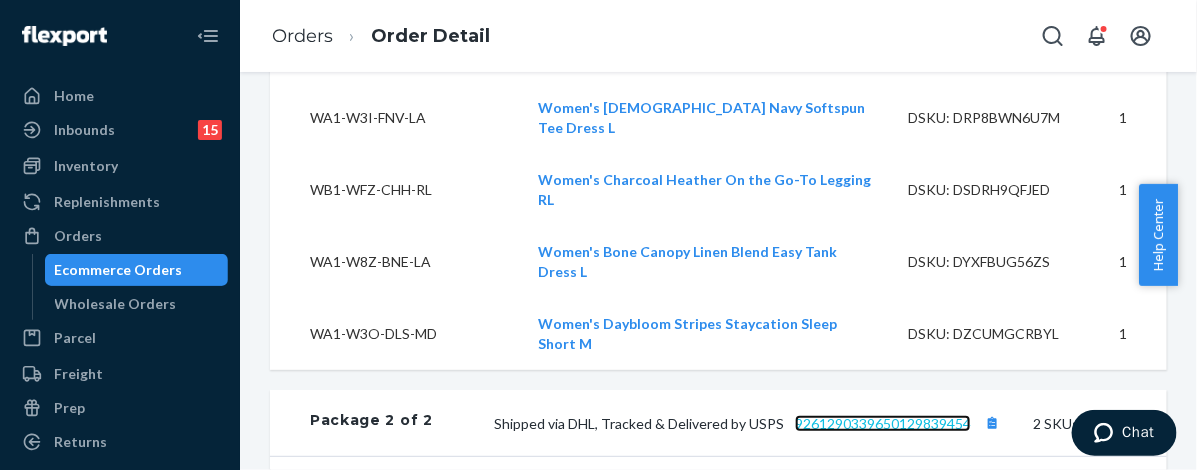 scroll, scrollTop: 3633, scrollLeft: 0, axis: vertical 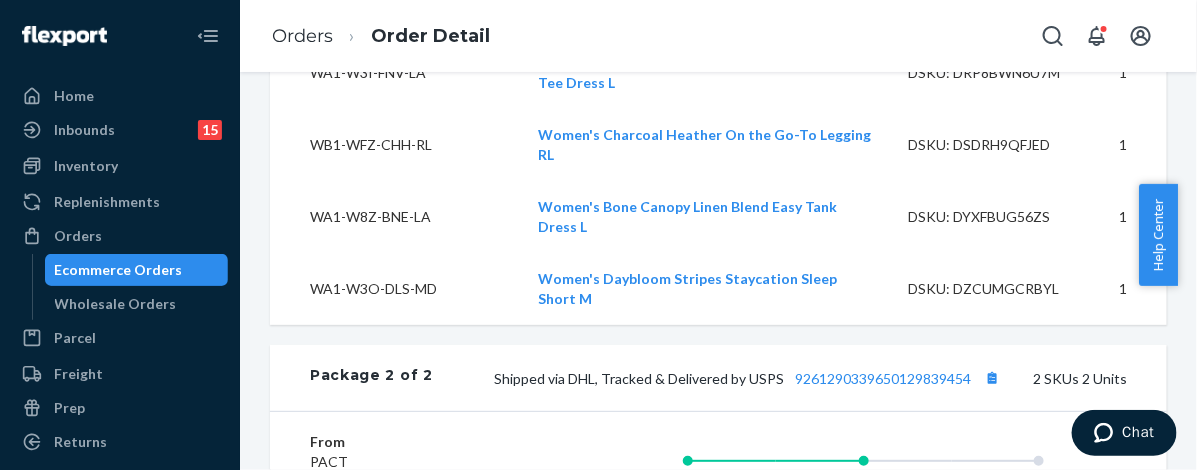 click on "Ecommerce Orders" at bounding box center [119, 270] 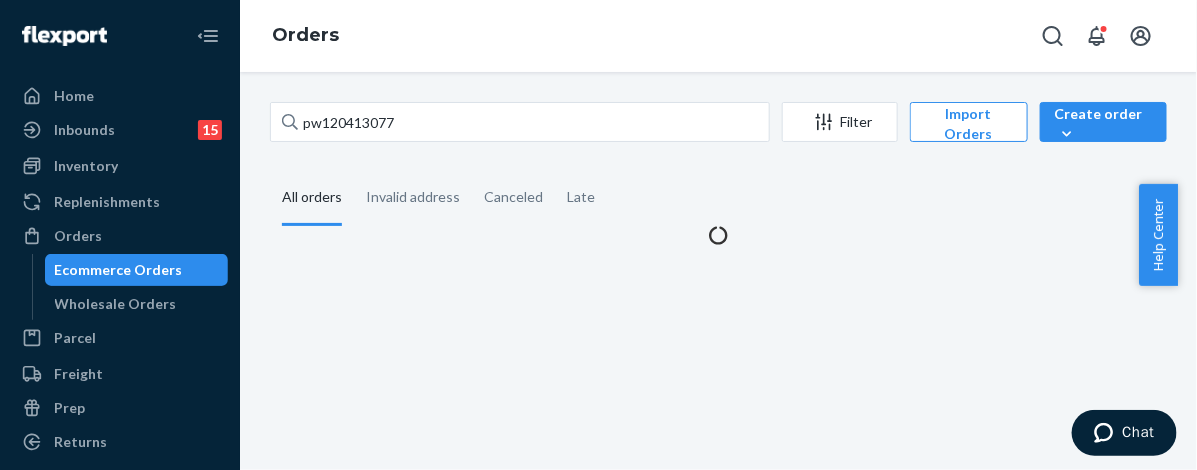 scroll, scrollTop: 0, scrollLeft: 0, axis: both 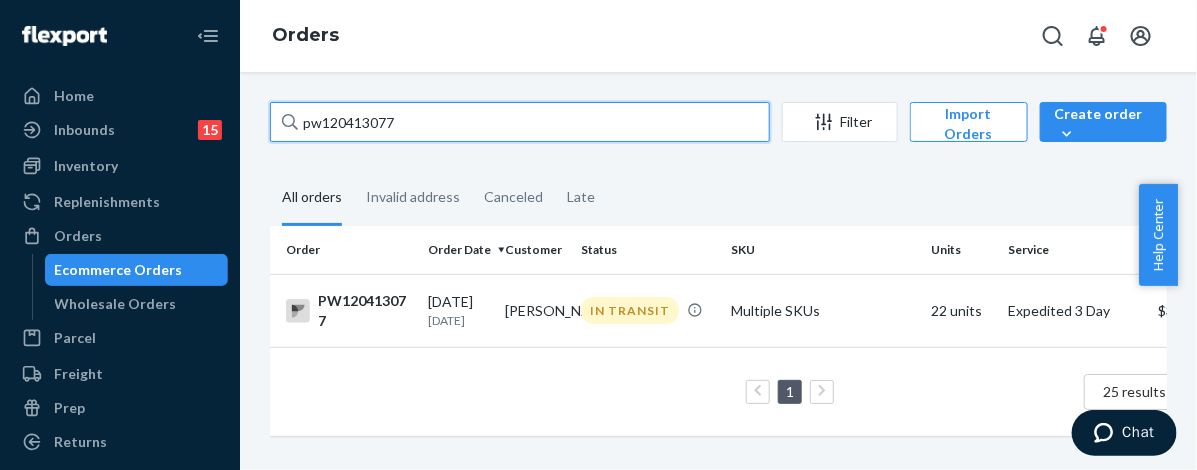 drag, startPoint x: 530, startPoint y: 117, endPoint x: 252, endPoint y: 125, distance: 278.11508 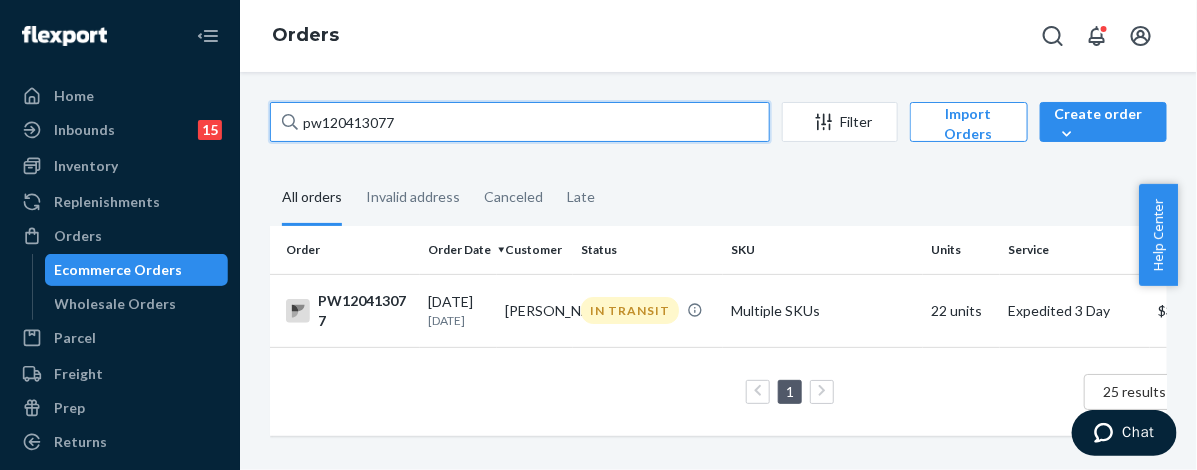 click on "pw120413077 Filter Import Orders Create order Ecommerce order Removal order All orders Invalid address Canceled Late Order Order Date Customer Status SKU Units Service Fee PW120413077 07/07/2025 4 days ago Kyle Duni IN TRANSIT Multiple SKUs 22 units Expedited 3 Day $38.76 1 25 results per page" at bounding box center [718, 271] 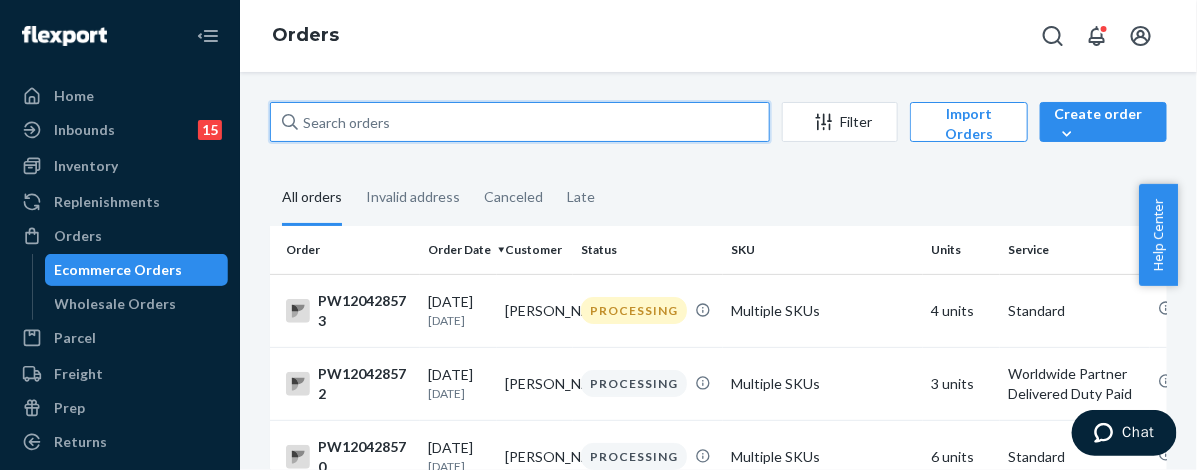 click at bounding box center [520, 122] 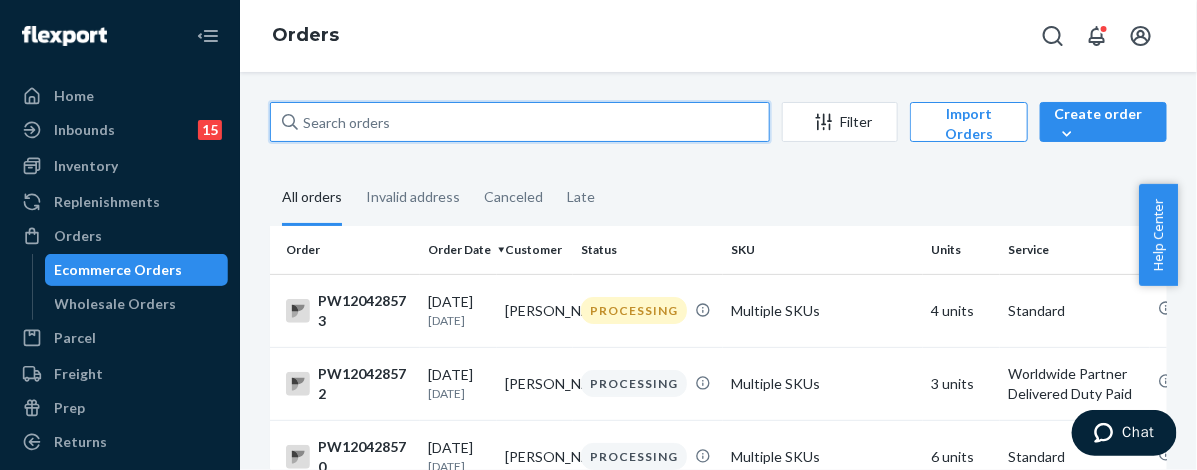 paste on "PW120406342" 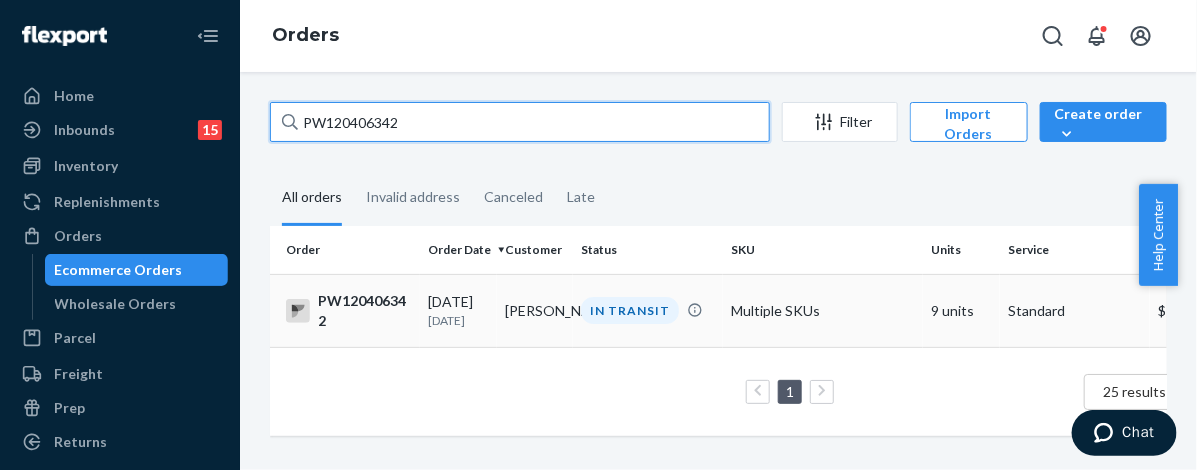 type on "PW120406342" 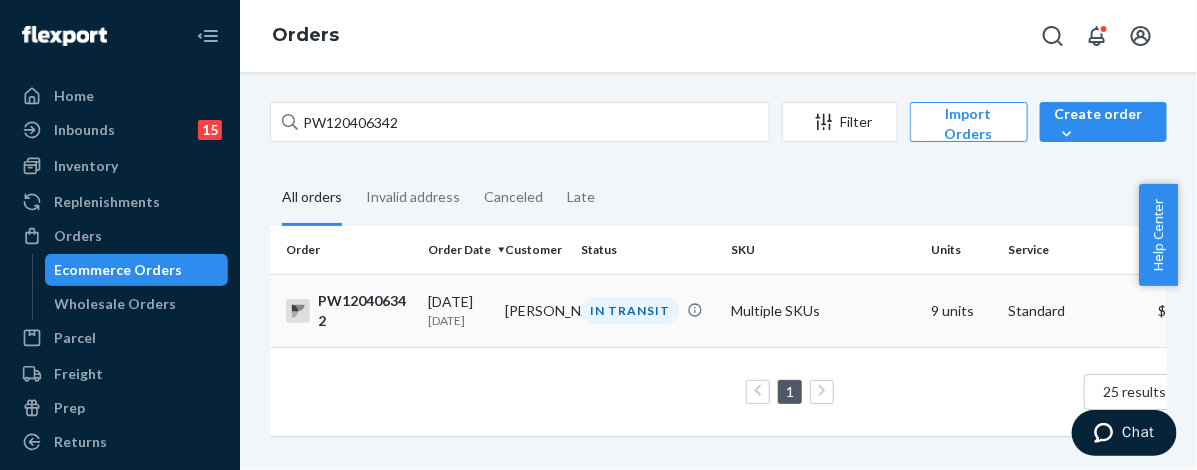 click on "IN TRANSIT" at bounding box center [648, 310] 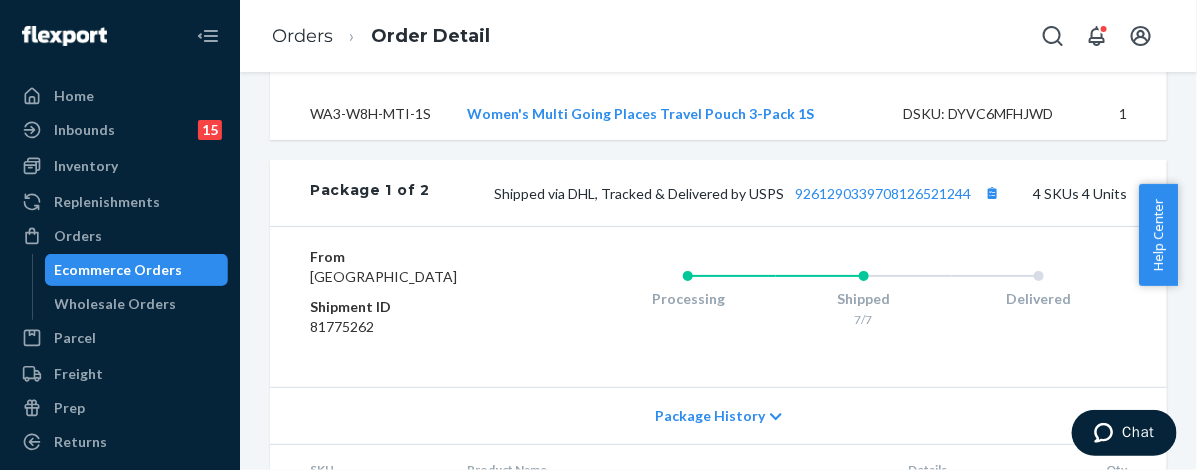 scroll, scrollTop: 1191, scrollLeft: 0, axis: vertical 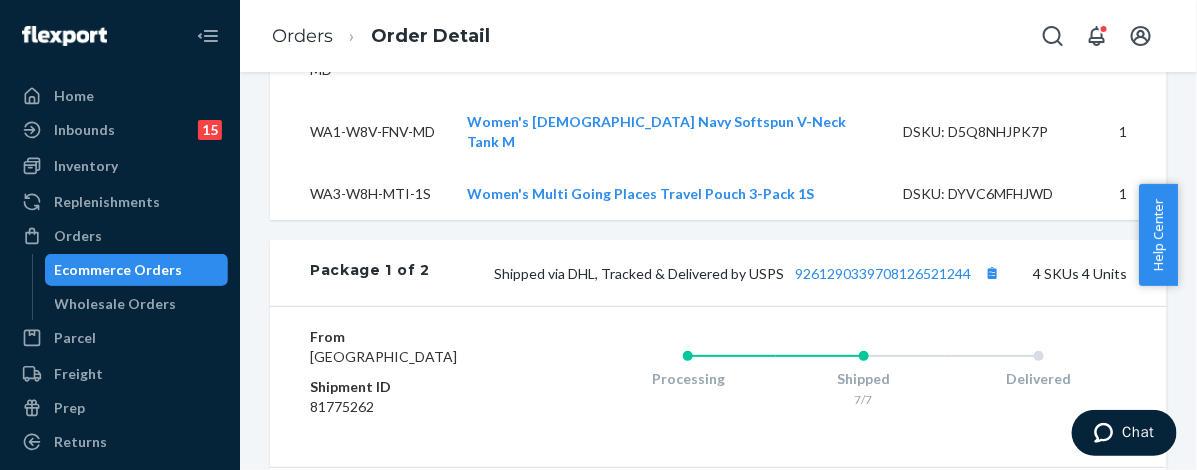 click on "Shipped via DHL, Tracked & Delivered by USPS   9261290339708126521244 4   SKUs   4   Units" at bounding box center [778, 273] 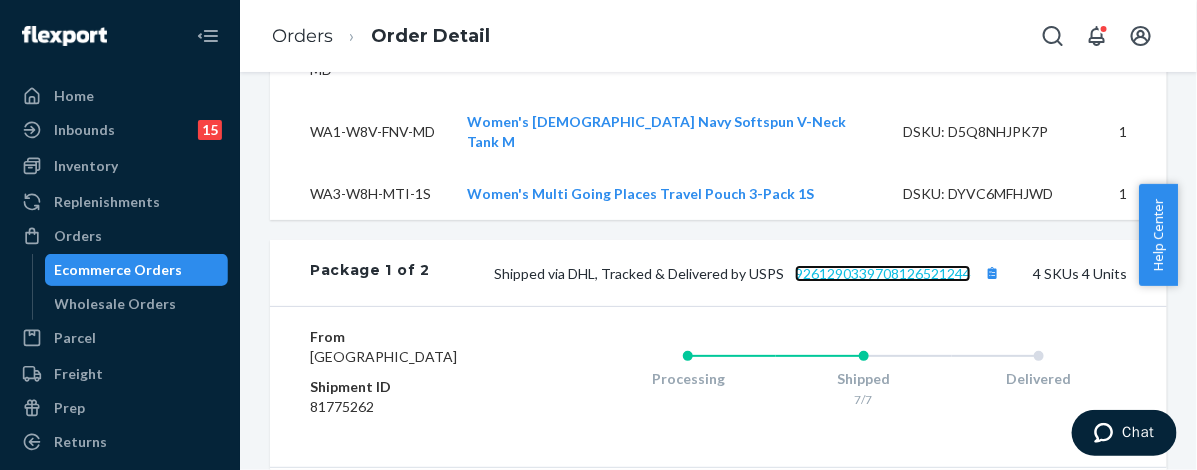 click on "9261290339708126521244" at bounding box center (883, 273) 